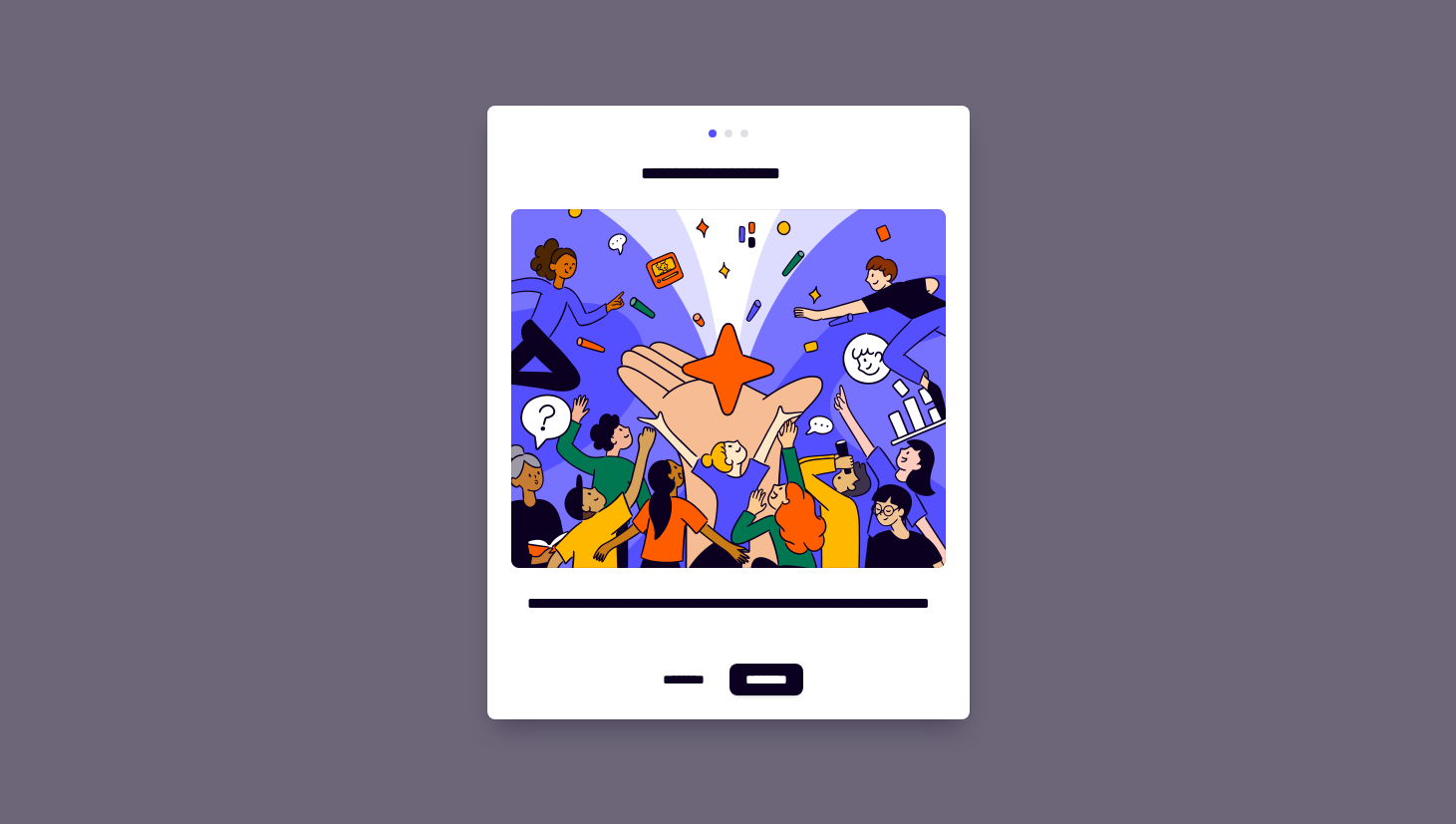 scroll, scrollTop: 0, scrollLeft: 0, axis: both 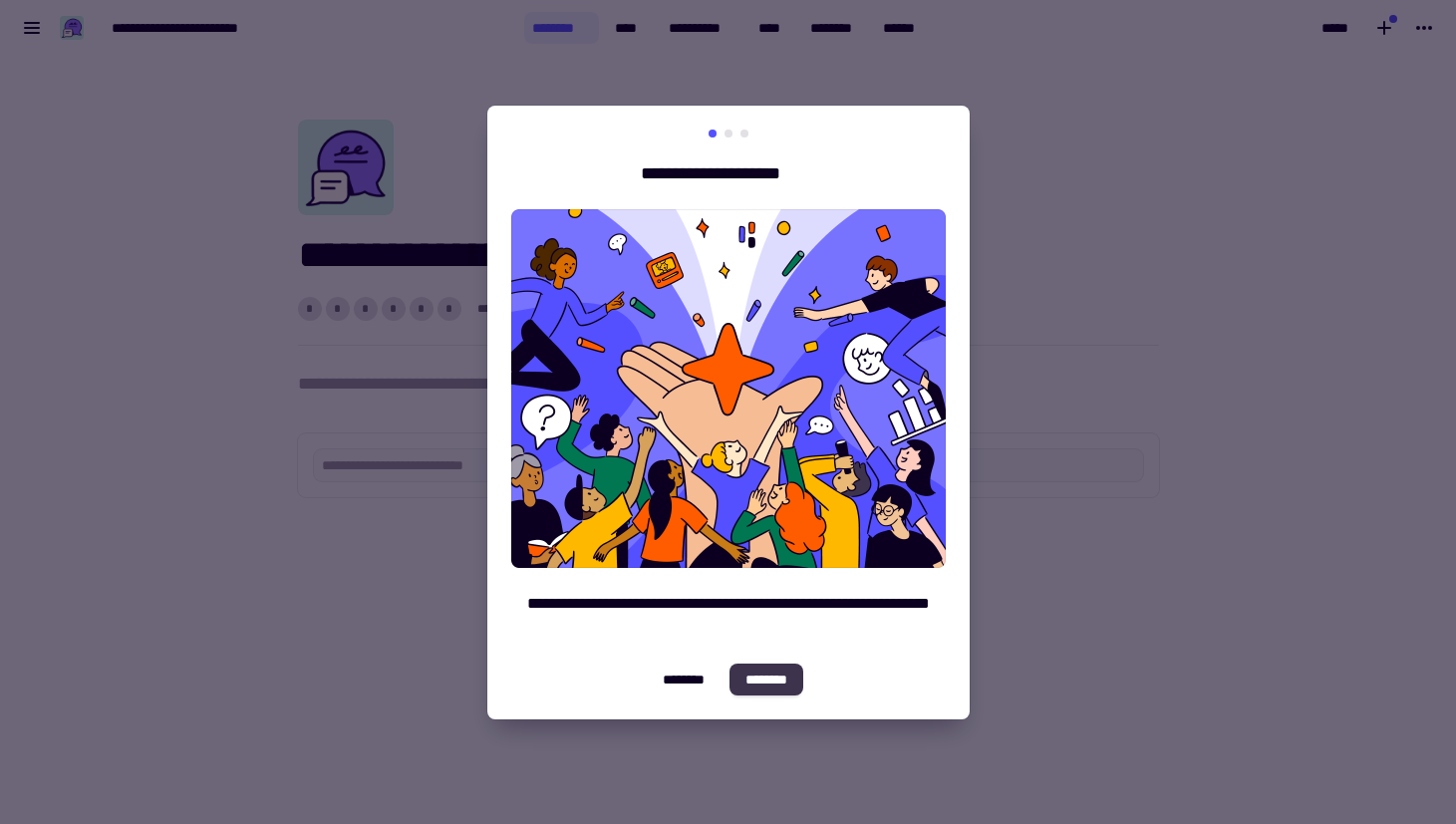 click on "********" 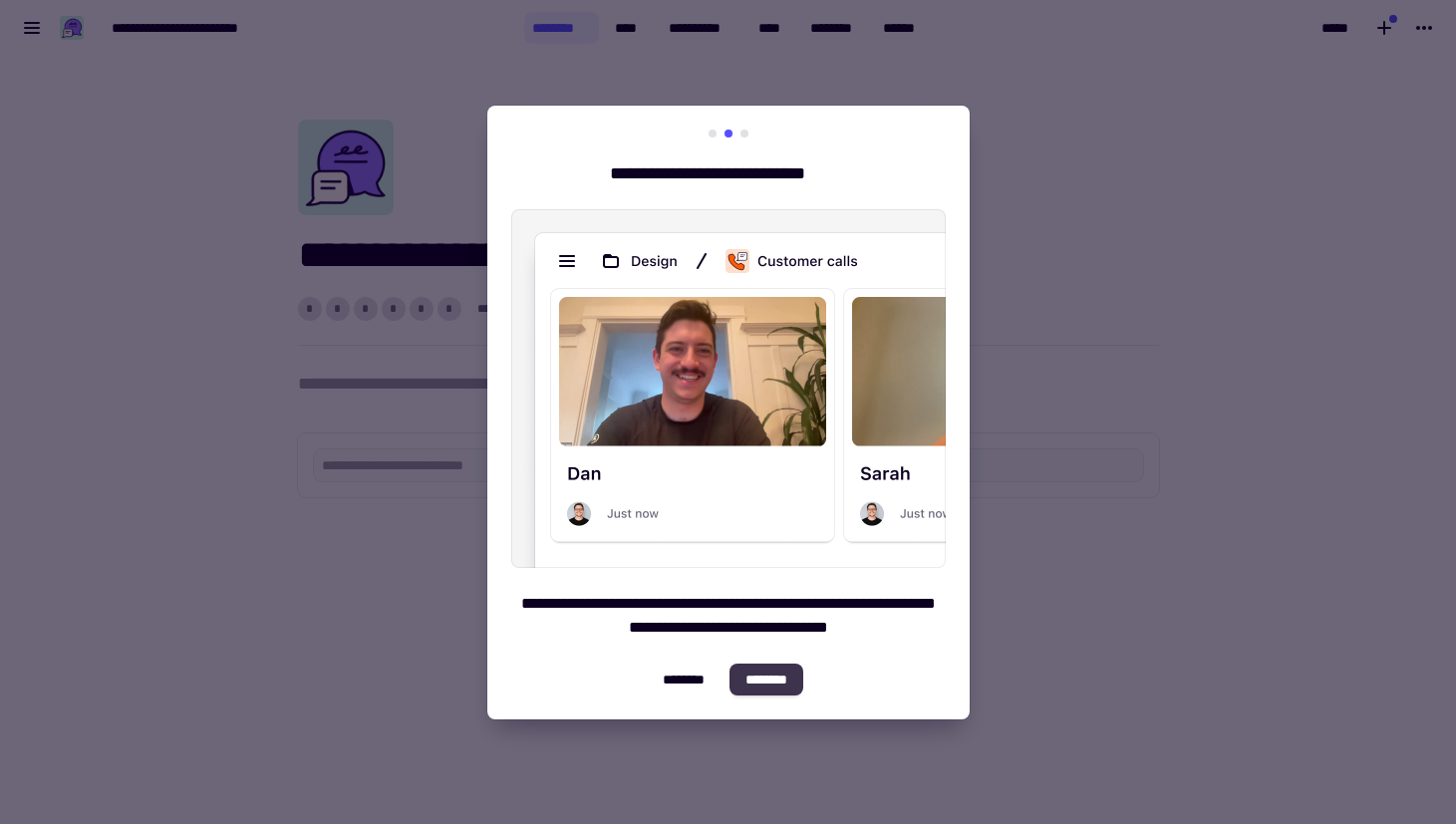click on "********" 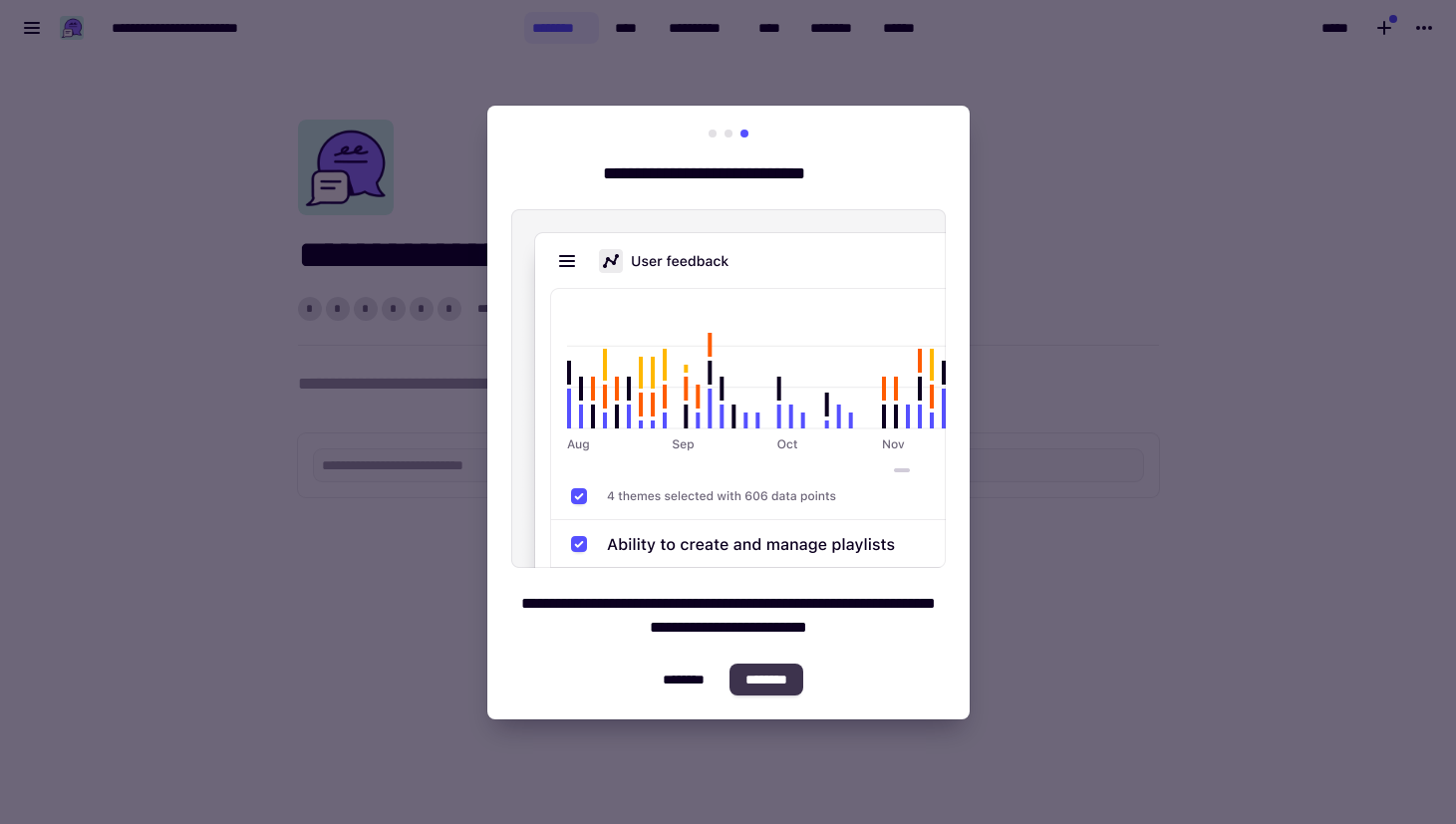 click on "********" 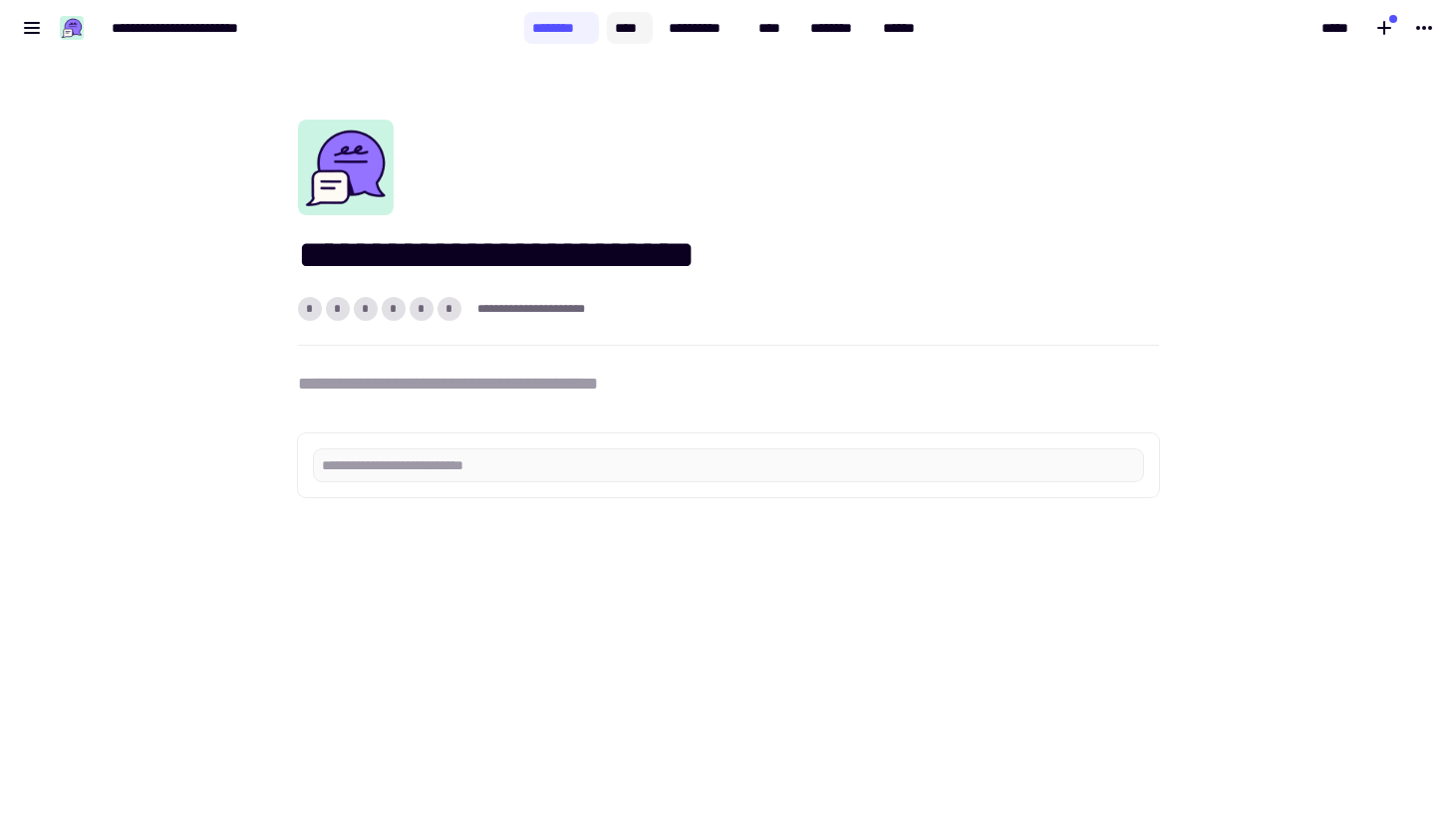click on "****" 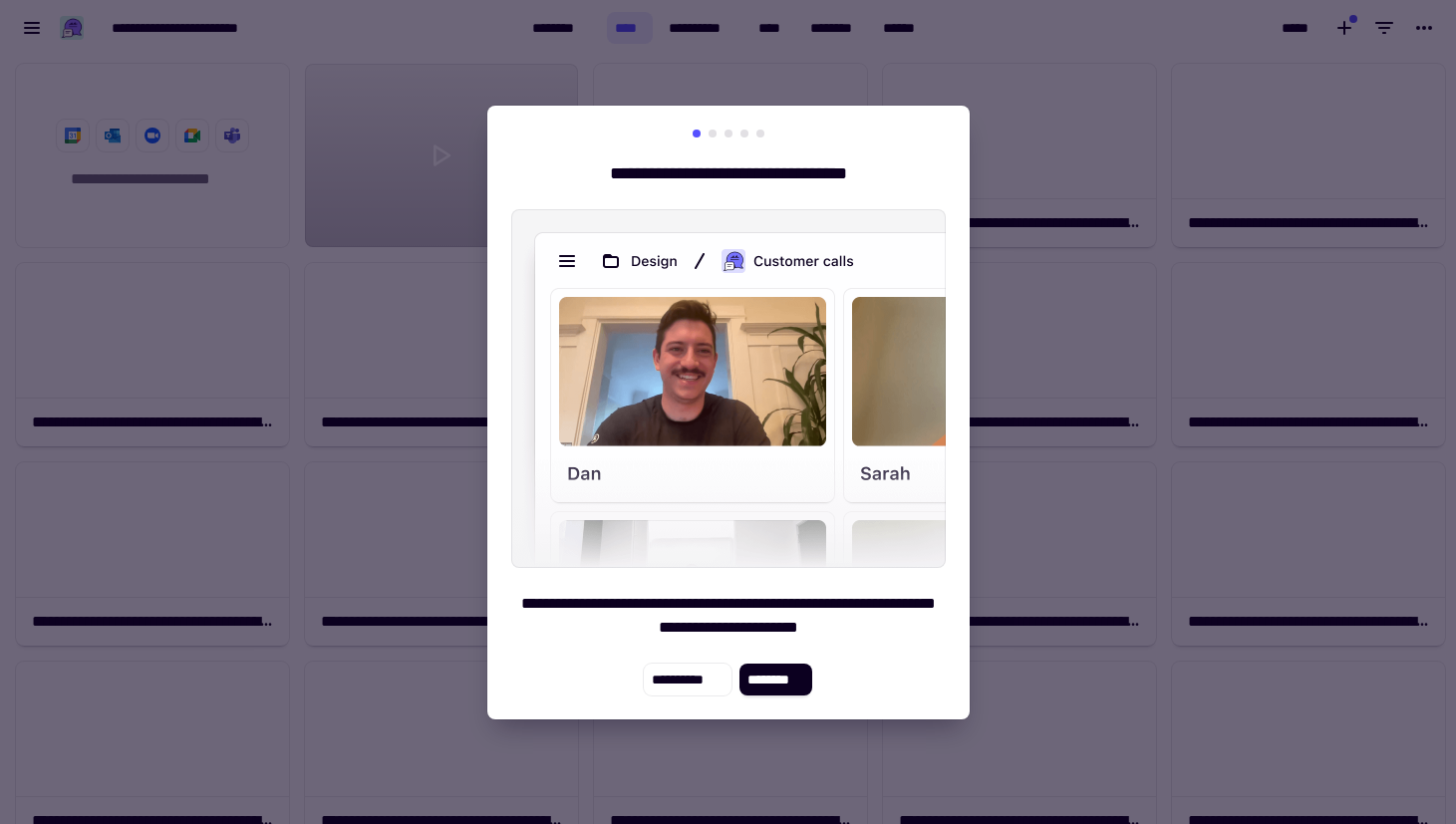 scroll, scrollTop: 16, scrollLeft: 16, axis: both 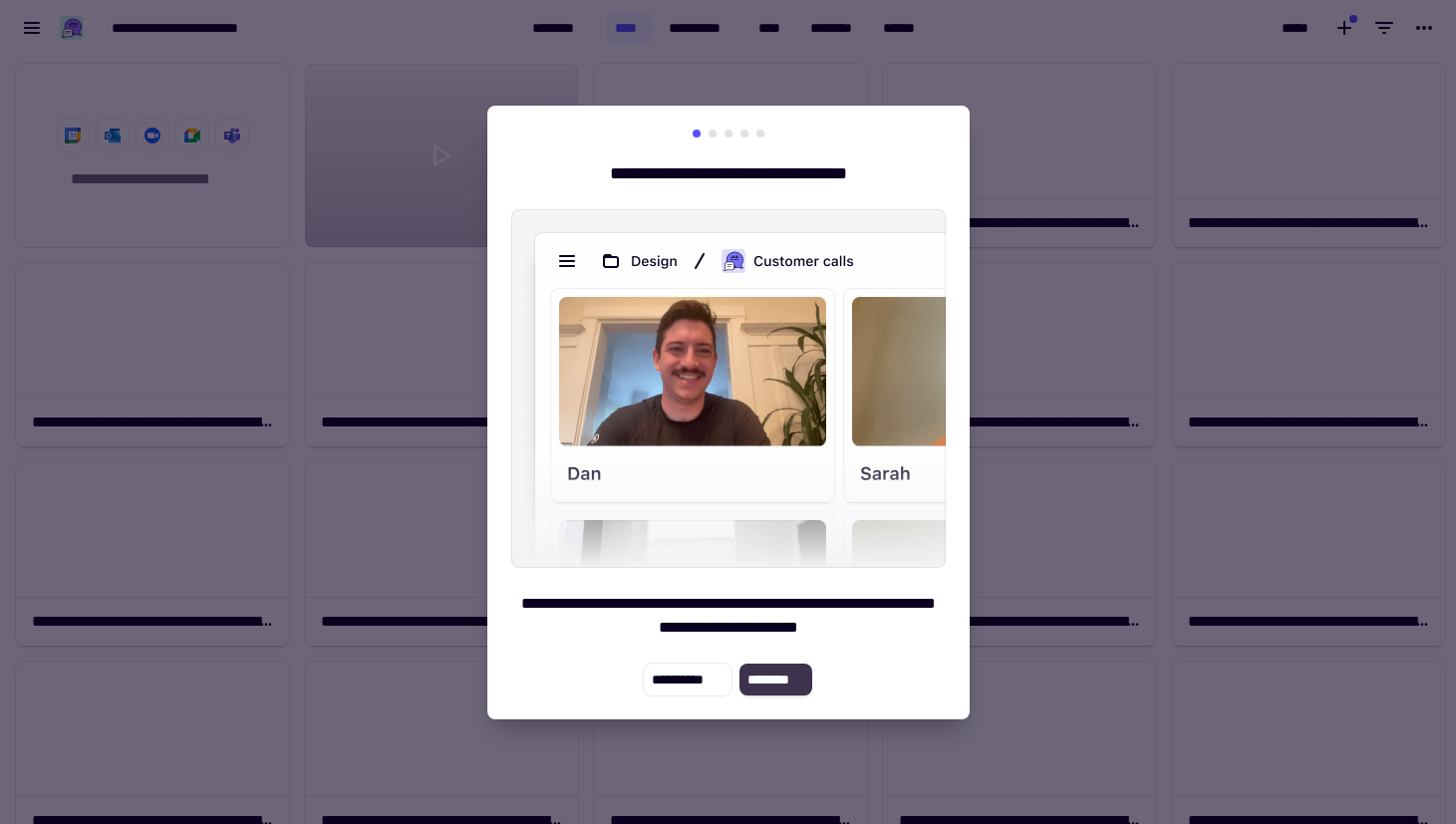 click on "********" 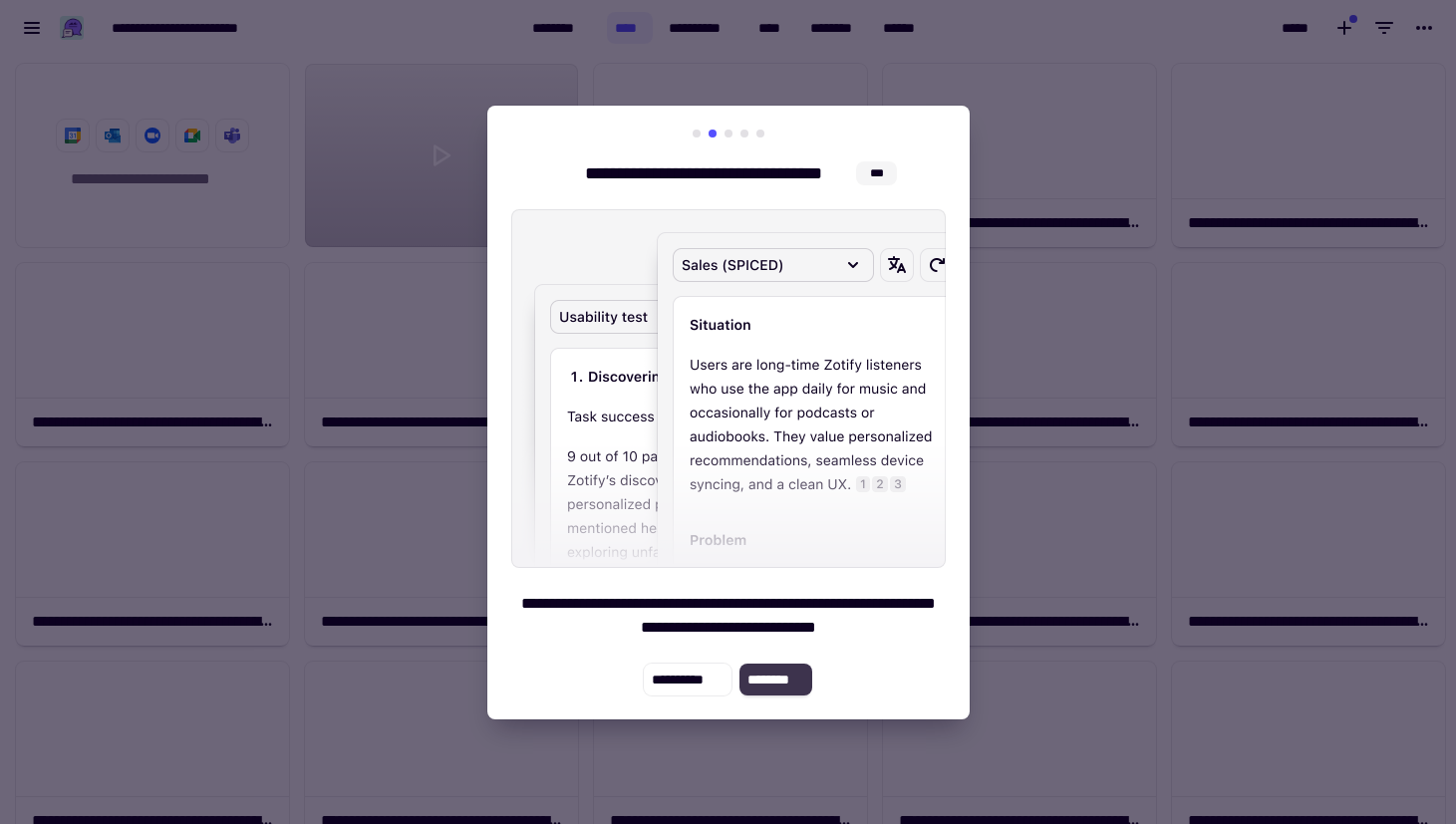 click on "********" 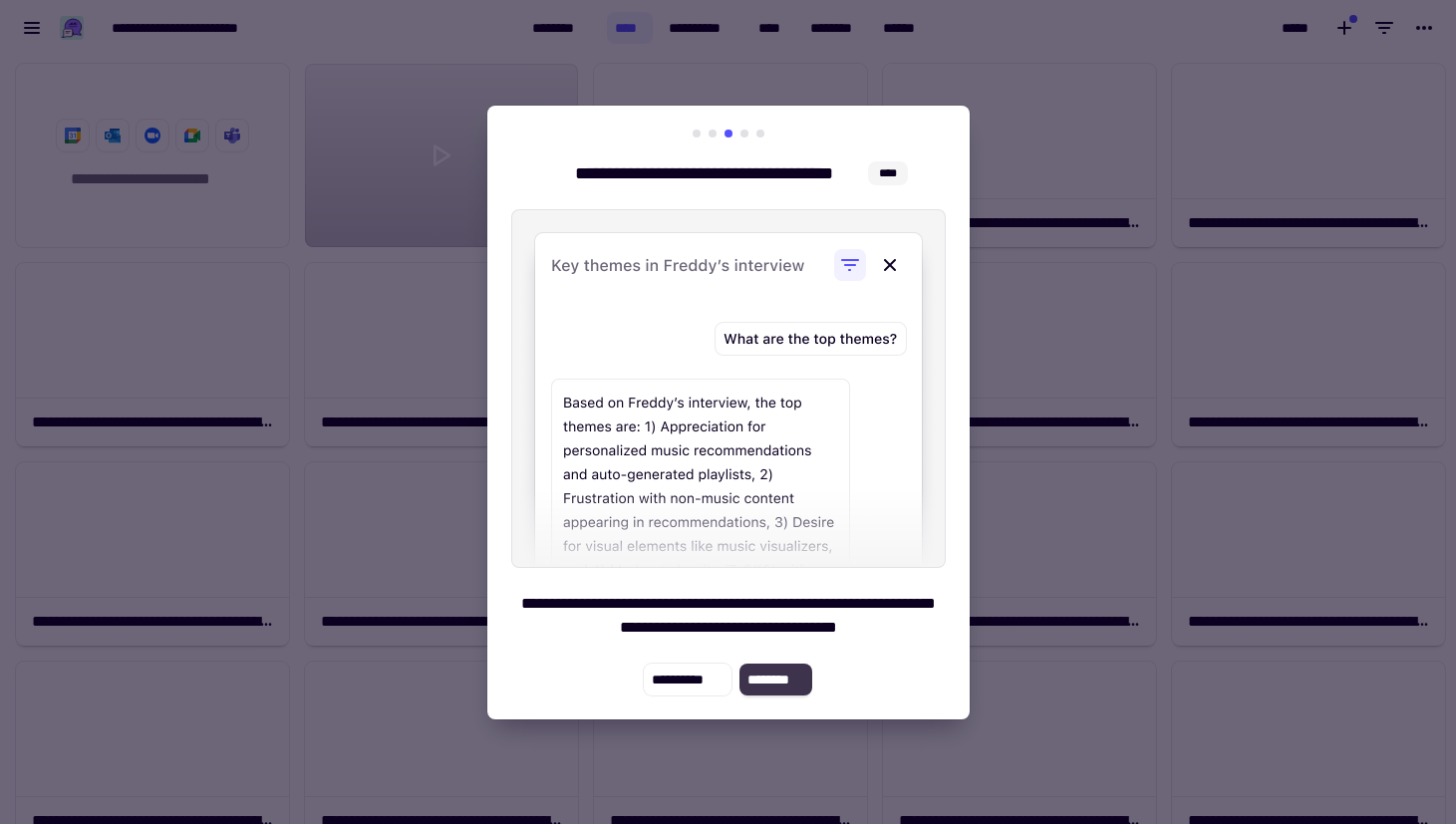 click on "********" 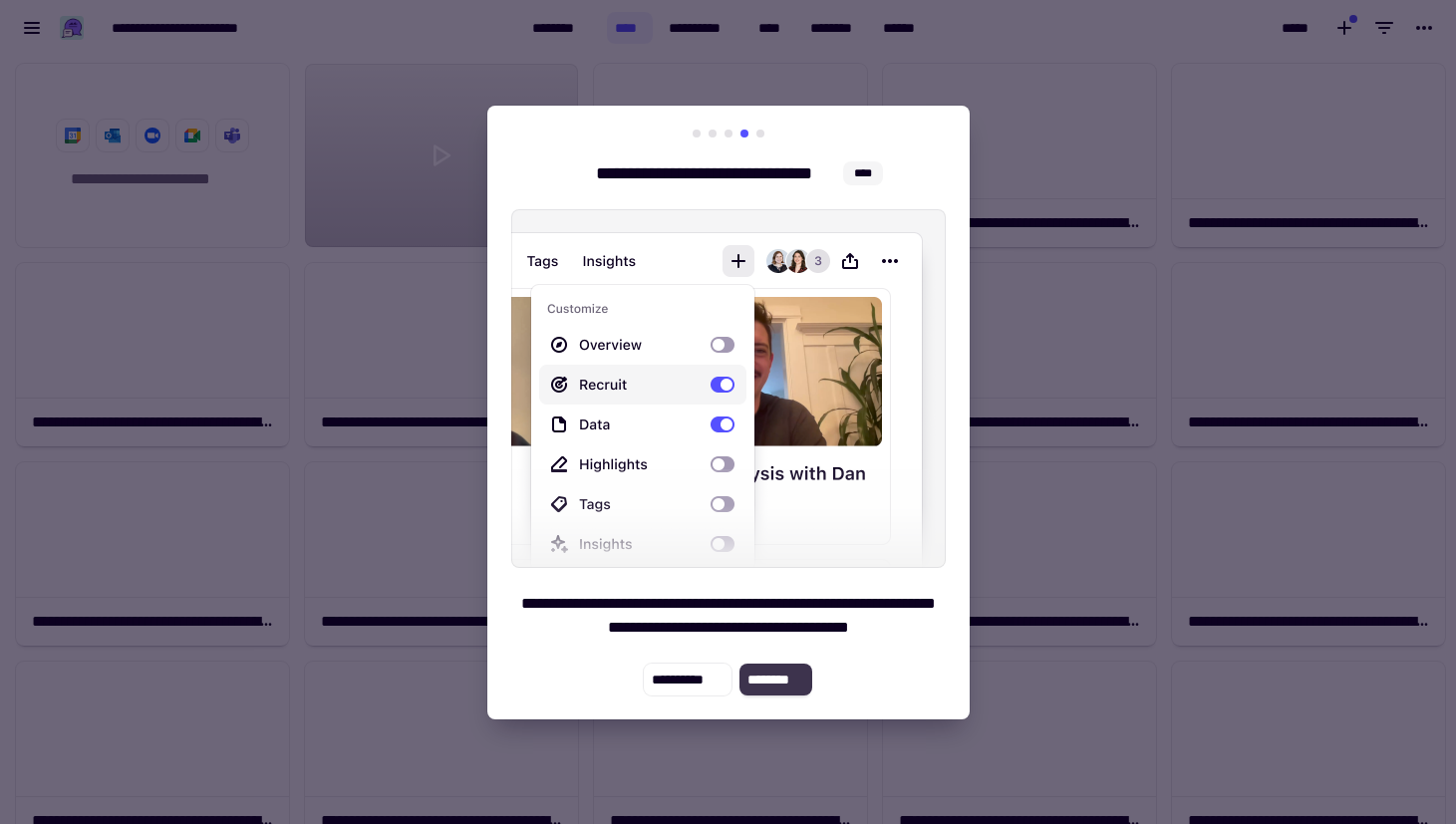 click on "********" 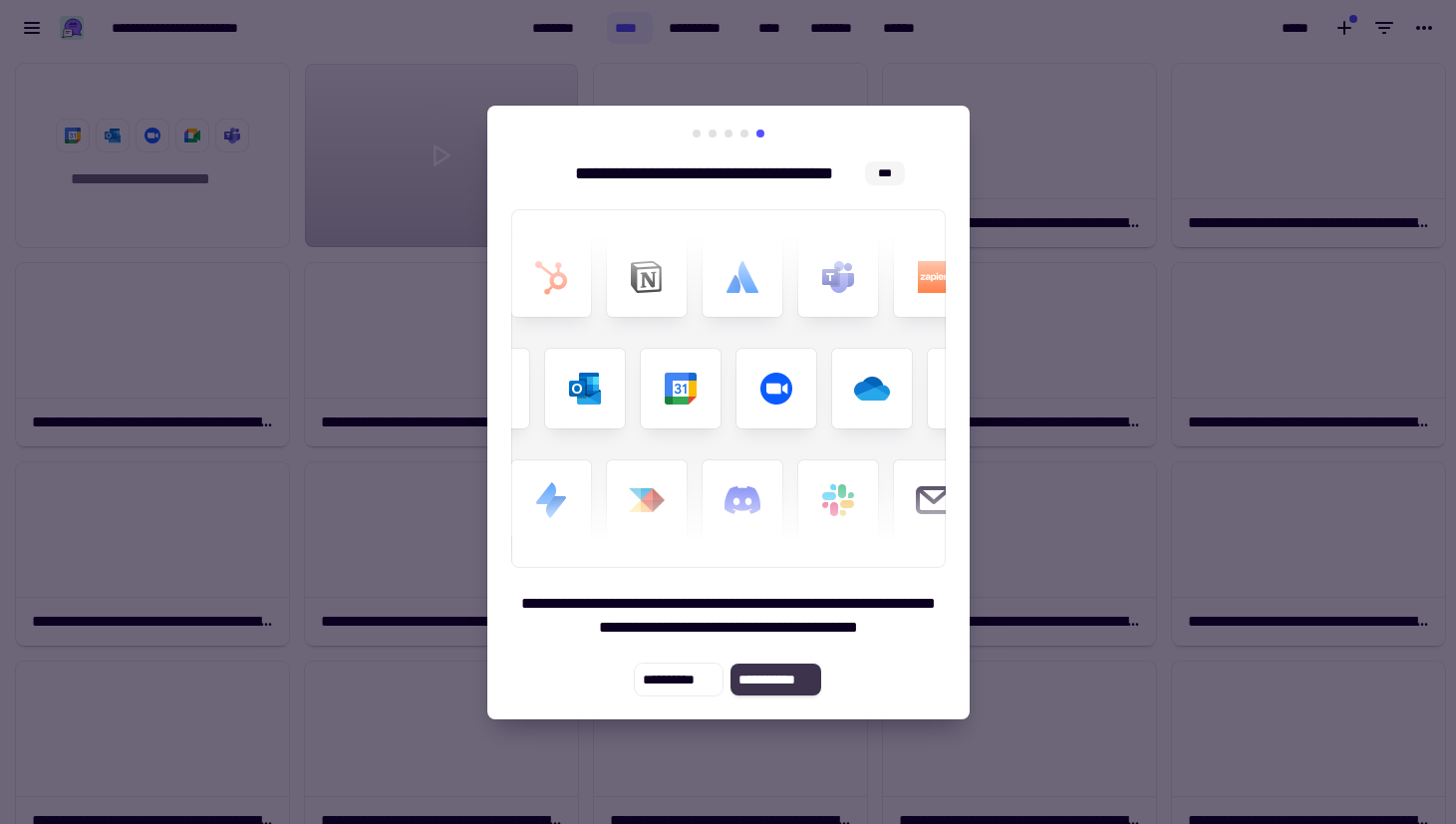 click on "**********" 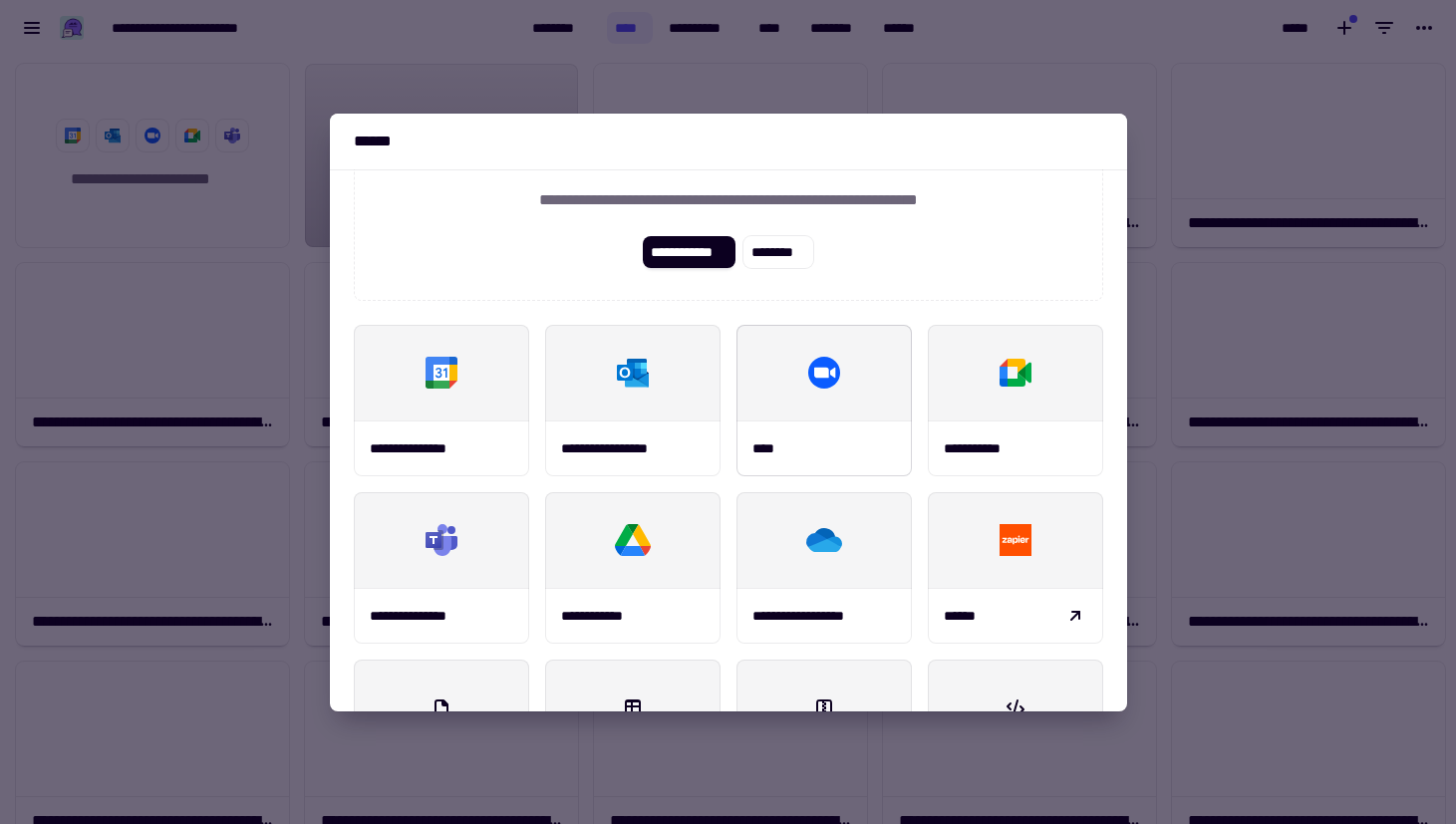 scroll, scrollTop: 233, scrollLeft: 0, axis: vertical 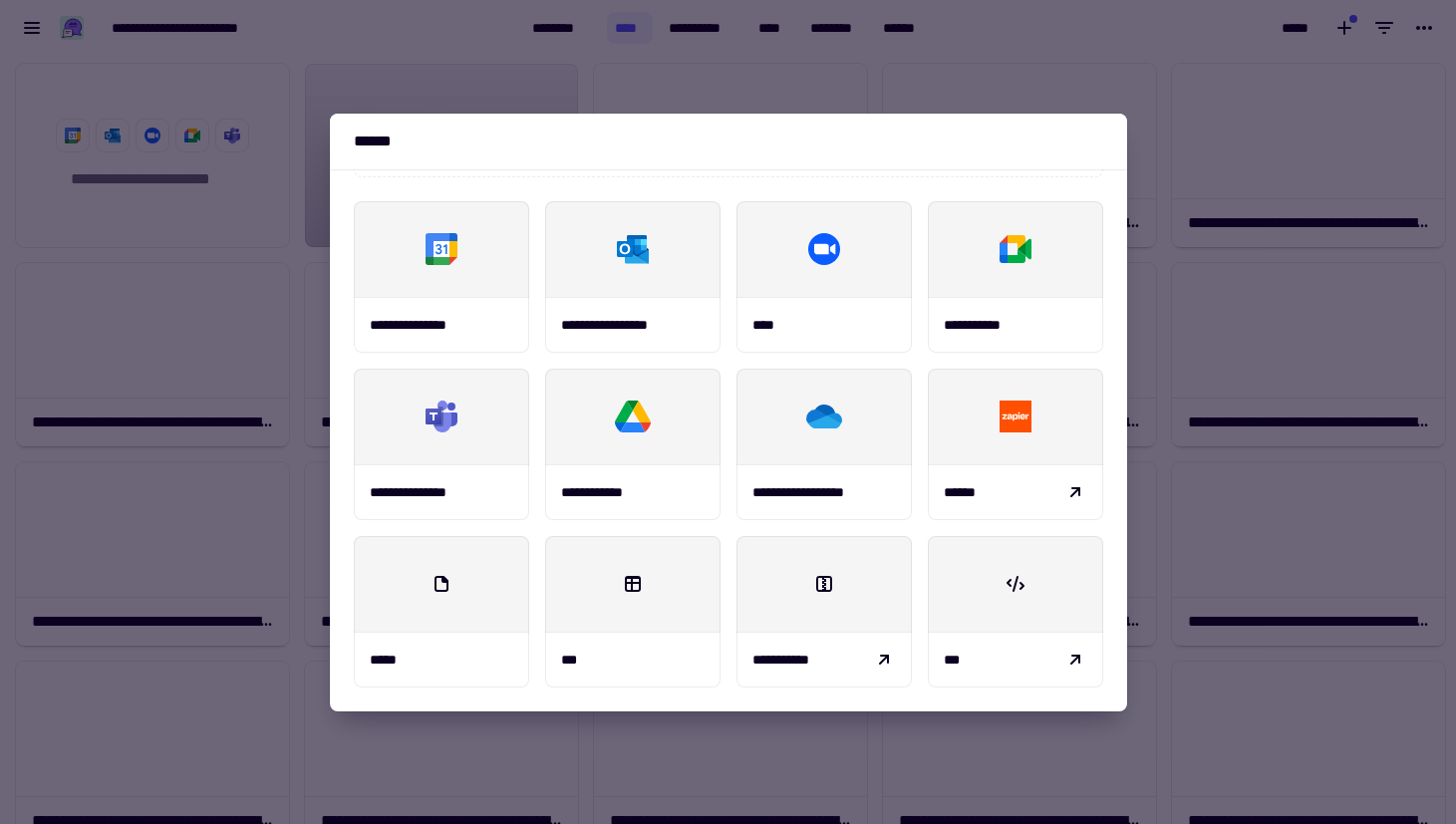 click at bounding box center [728, 412] 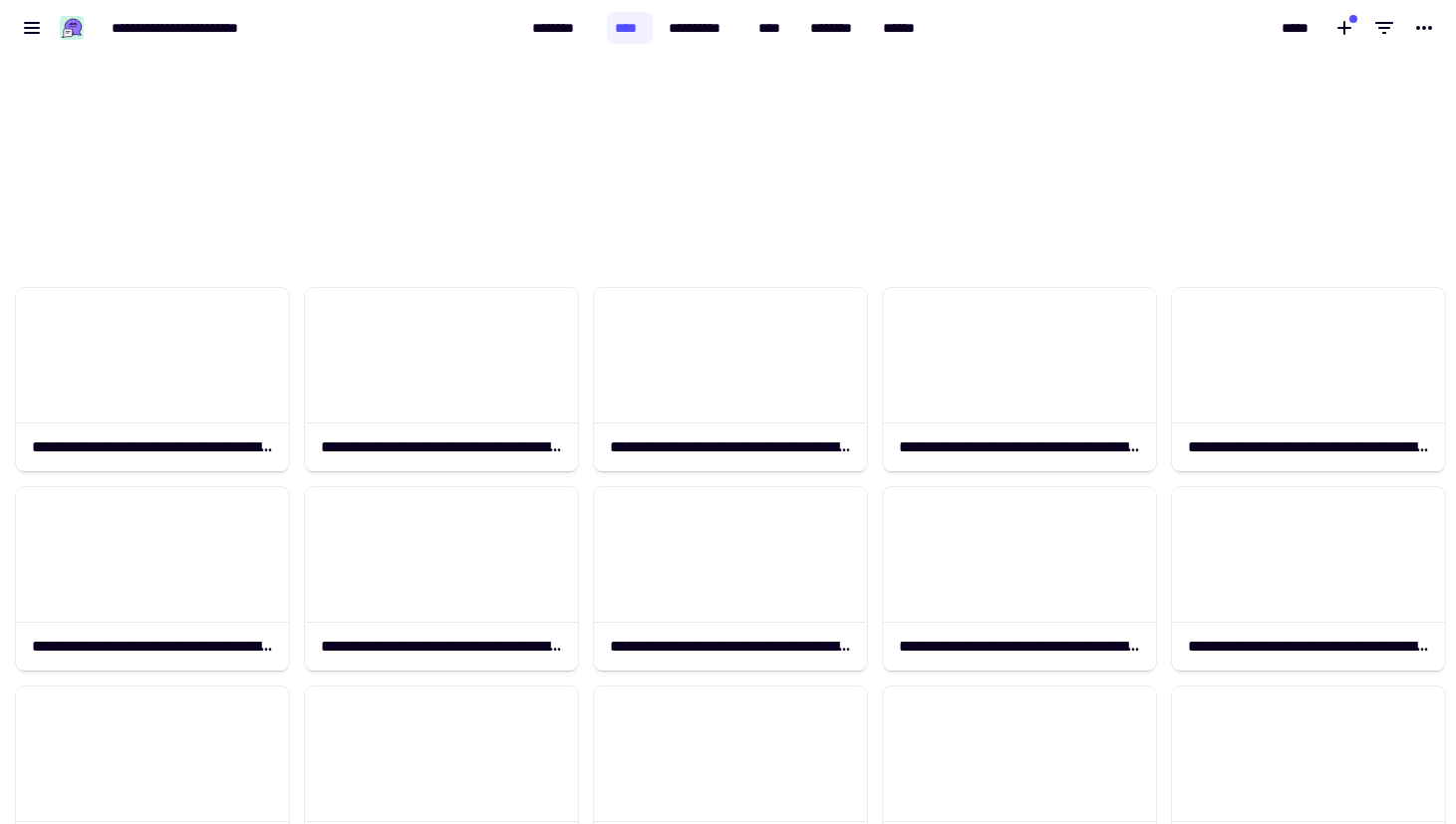 scroll, scrollTop: 760, scrollLeft: 0, axis: vertical 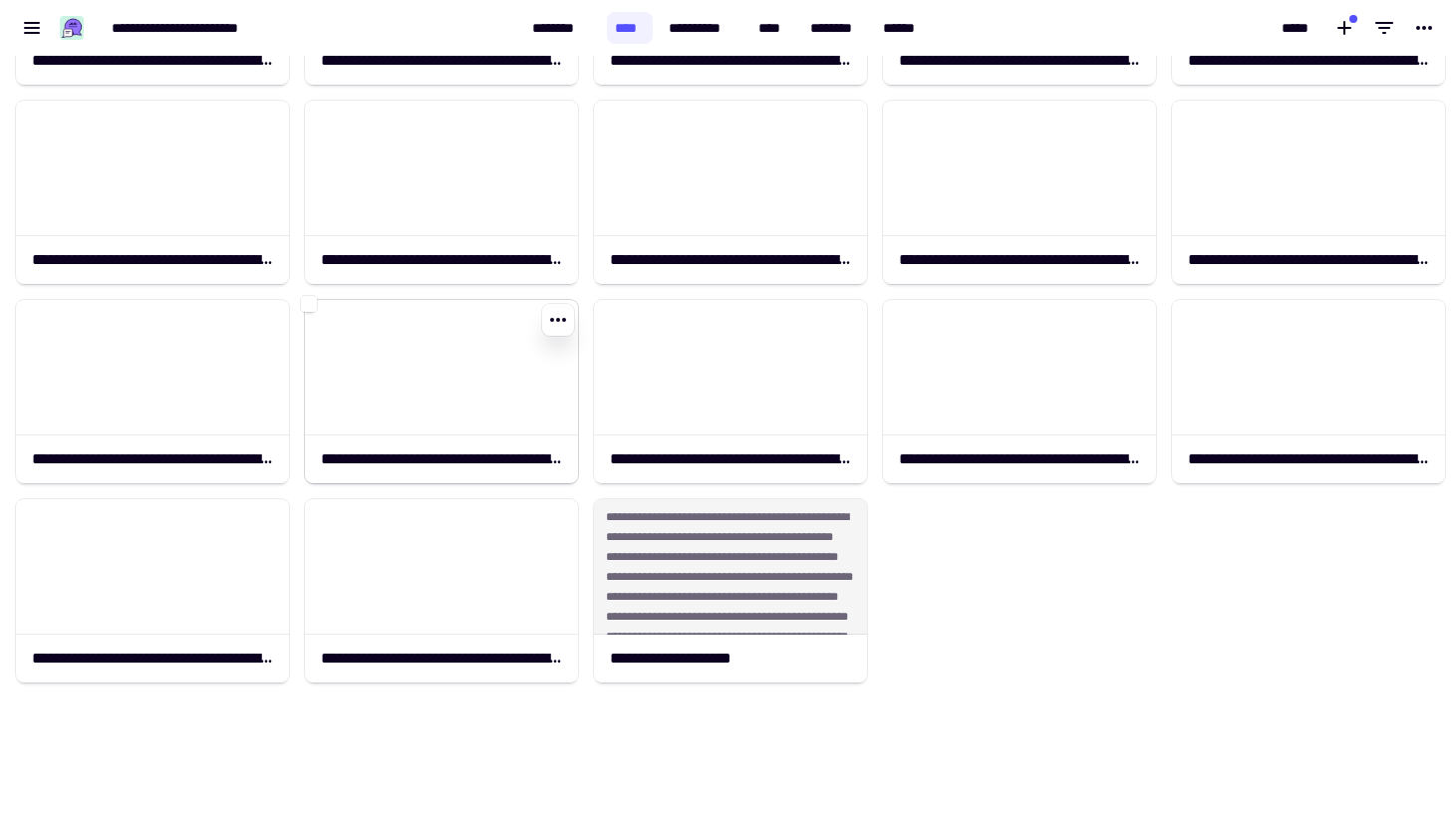 click 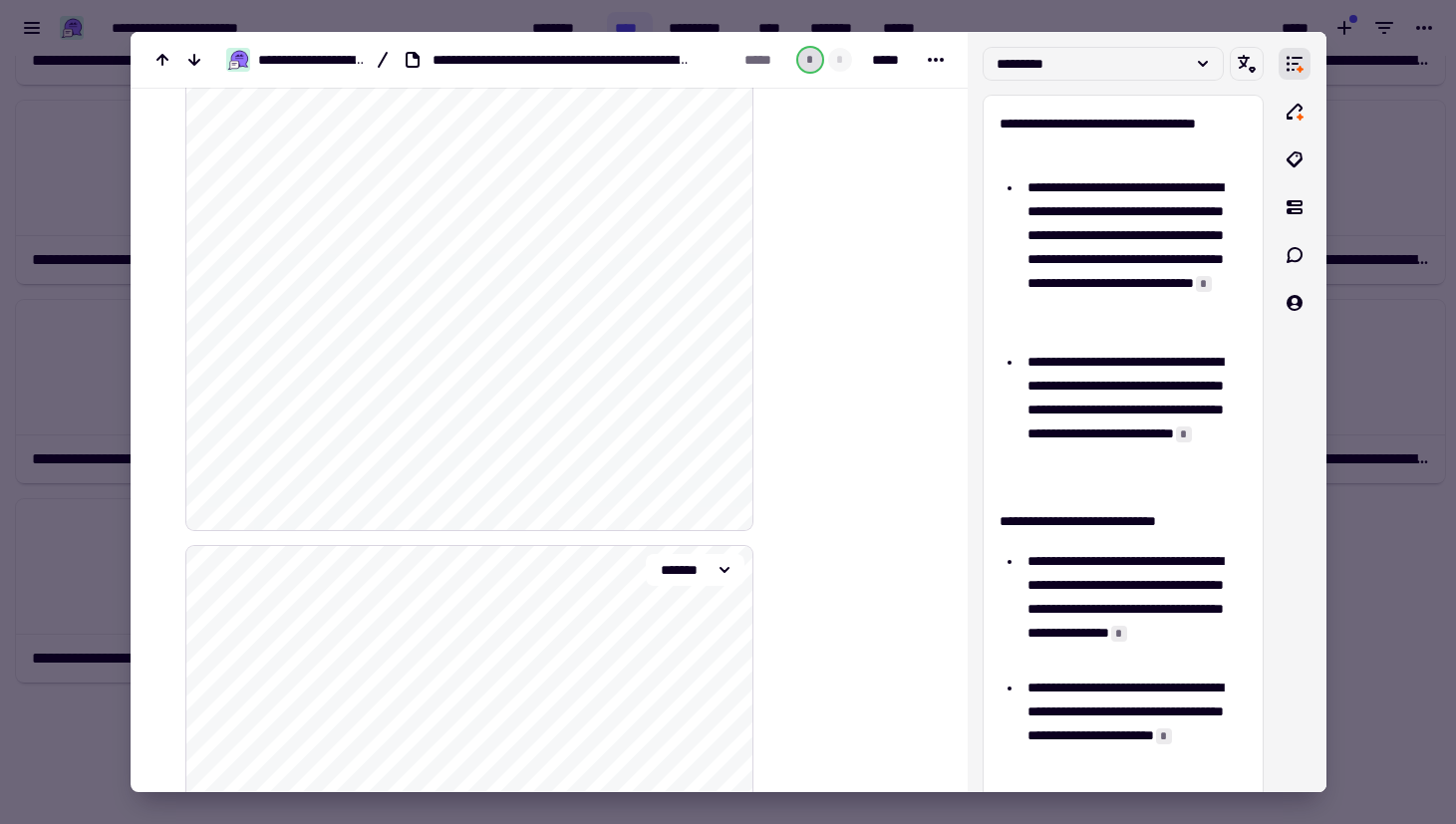 scroll, scrollTop: 16042, scrollLeft: 0, axis: vertical 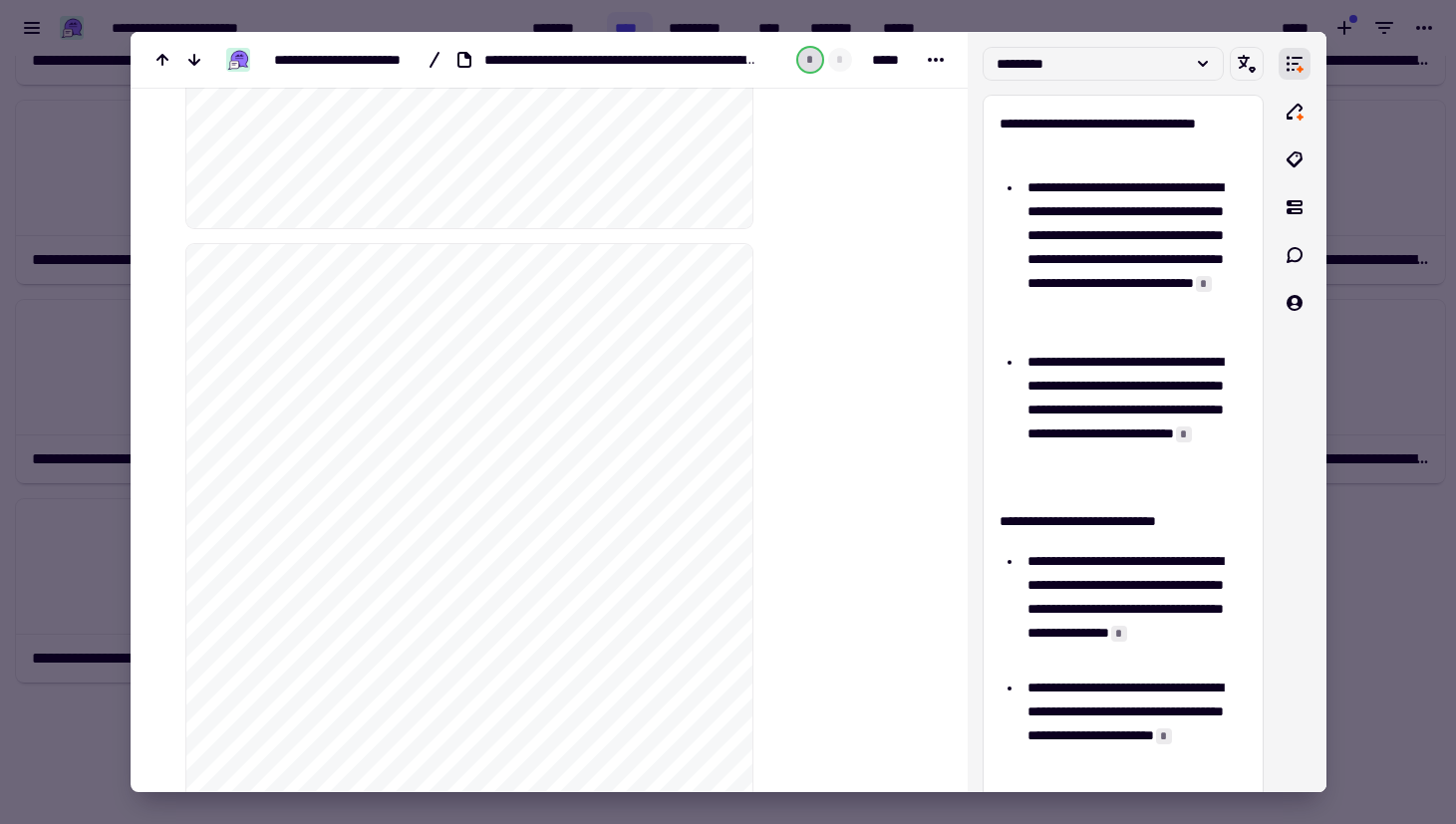 click at bounding box center (728, 412) 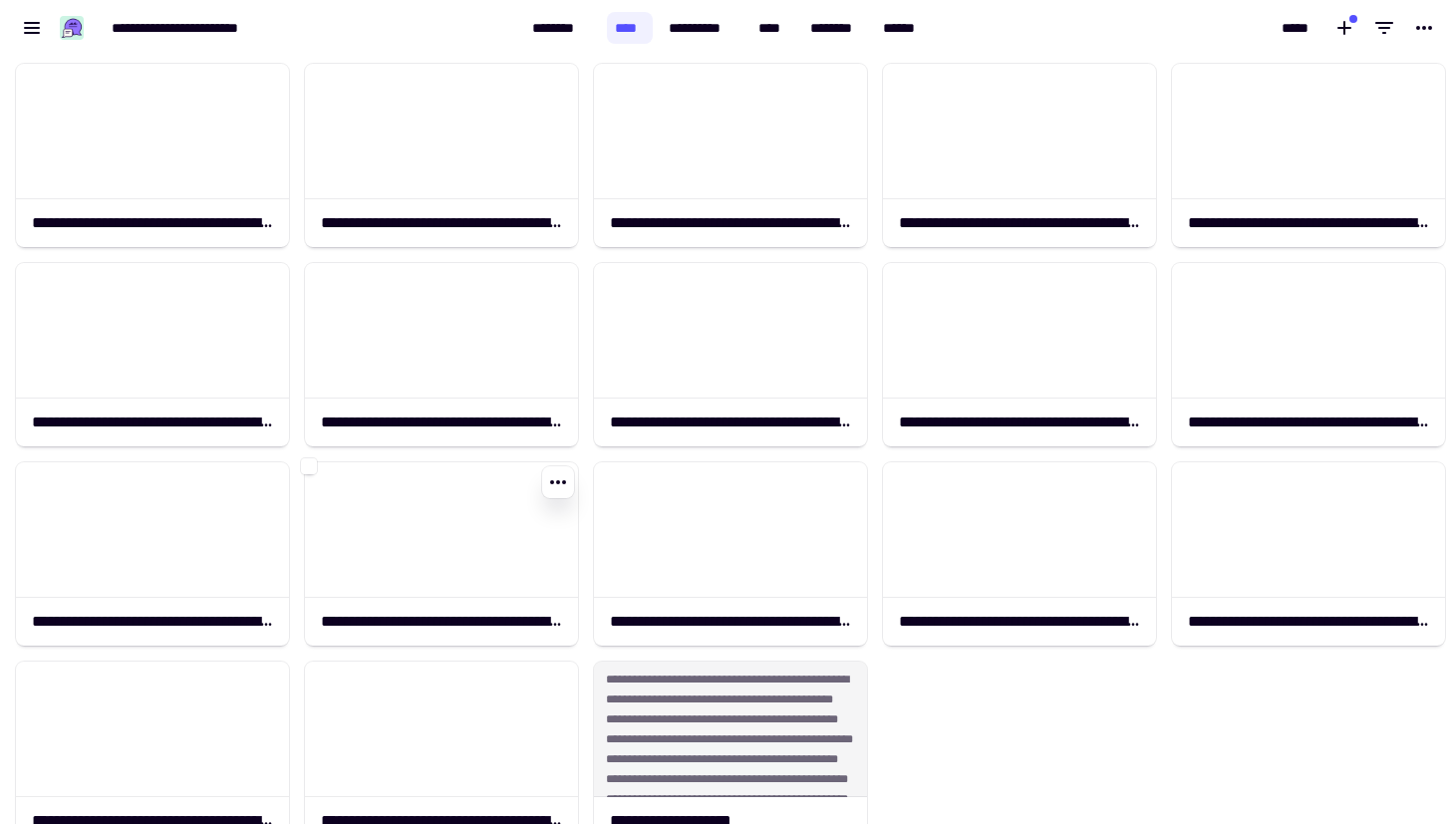 scroll, scrollTop: 760, scrollLeft: 0, axis: vertical 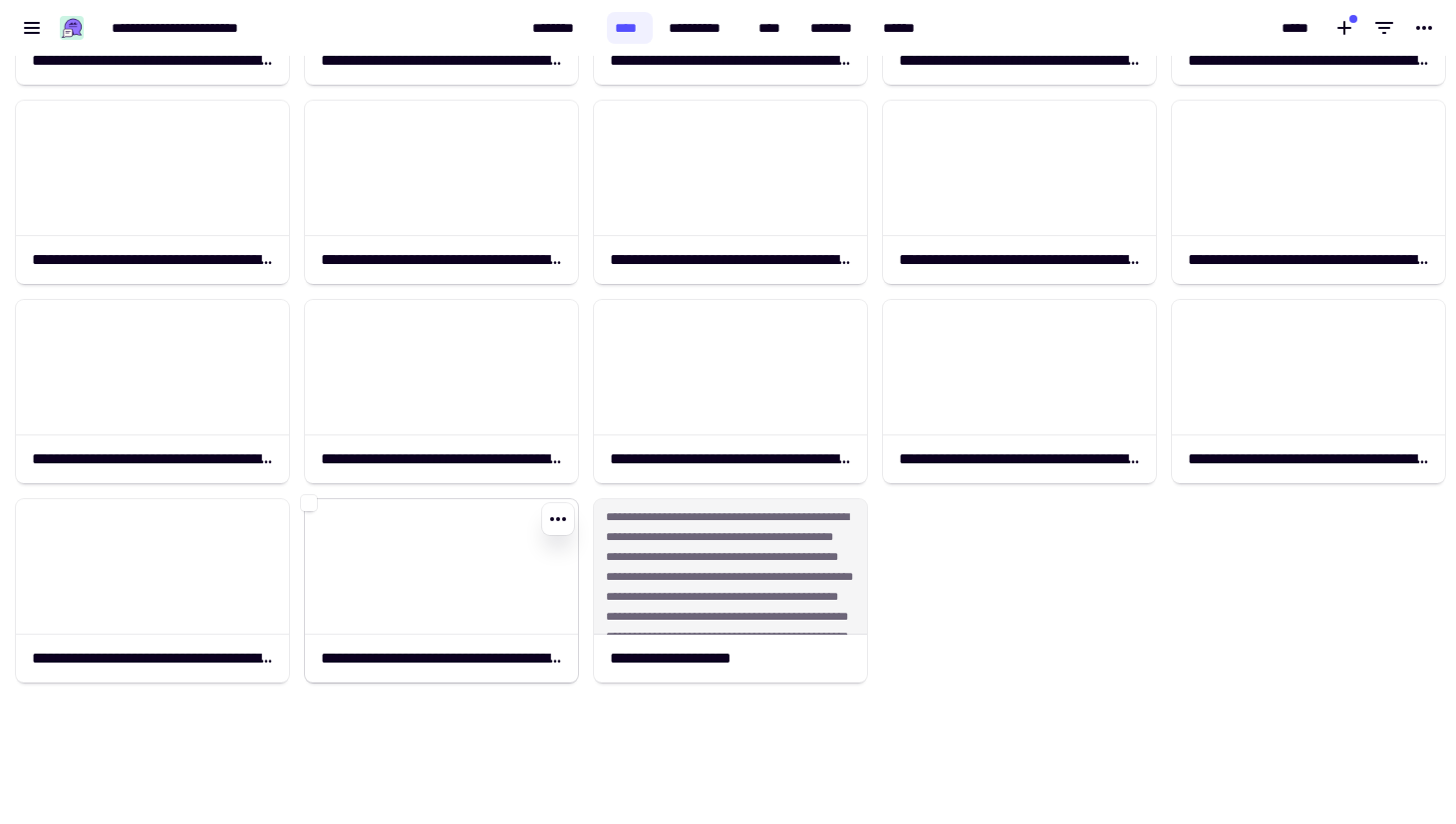 click 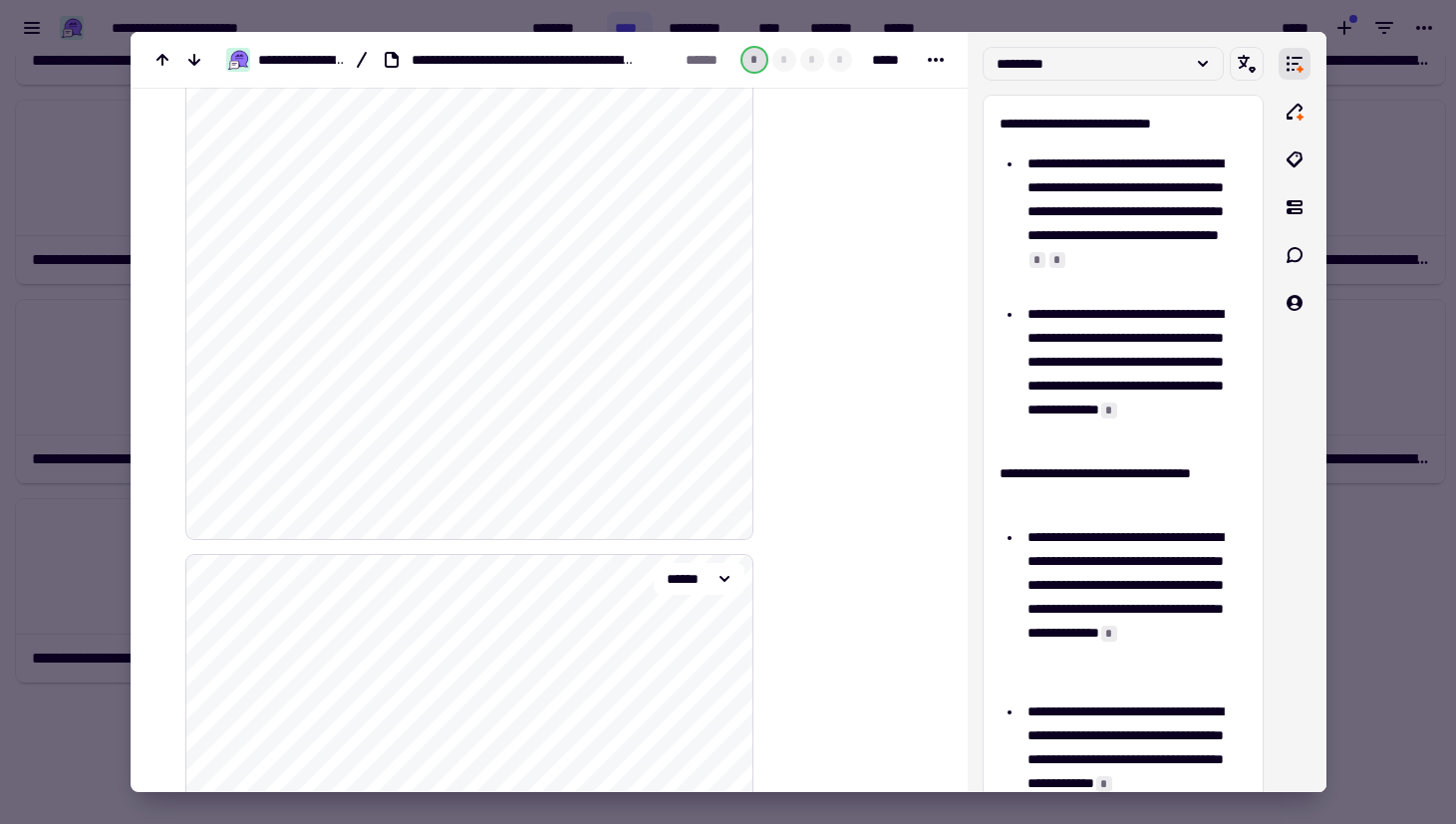 scroll, scrollTop: 797, scrollLeft: 0, axis: vertical 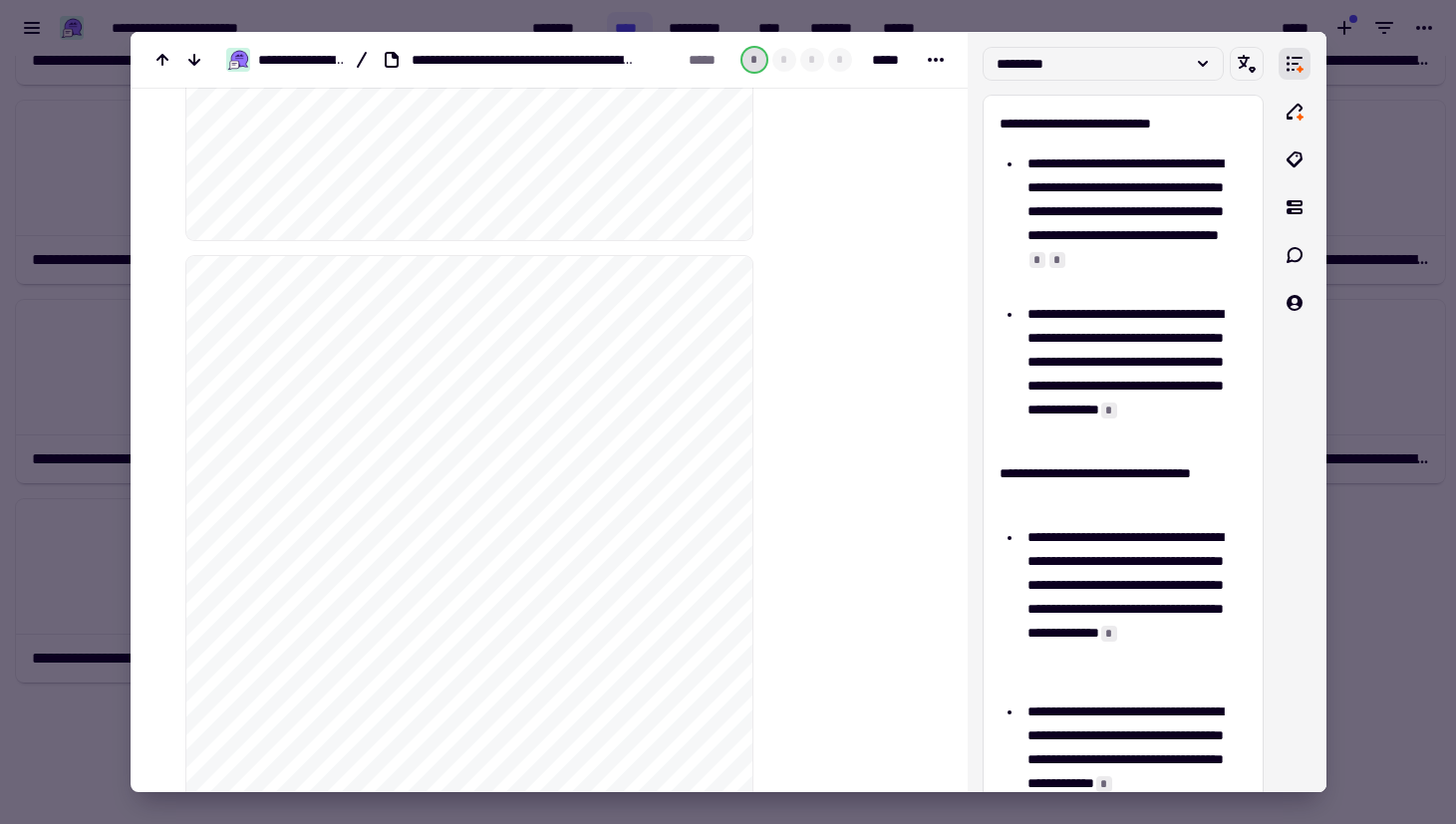 click at bounding box center [728, 412] 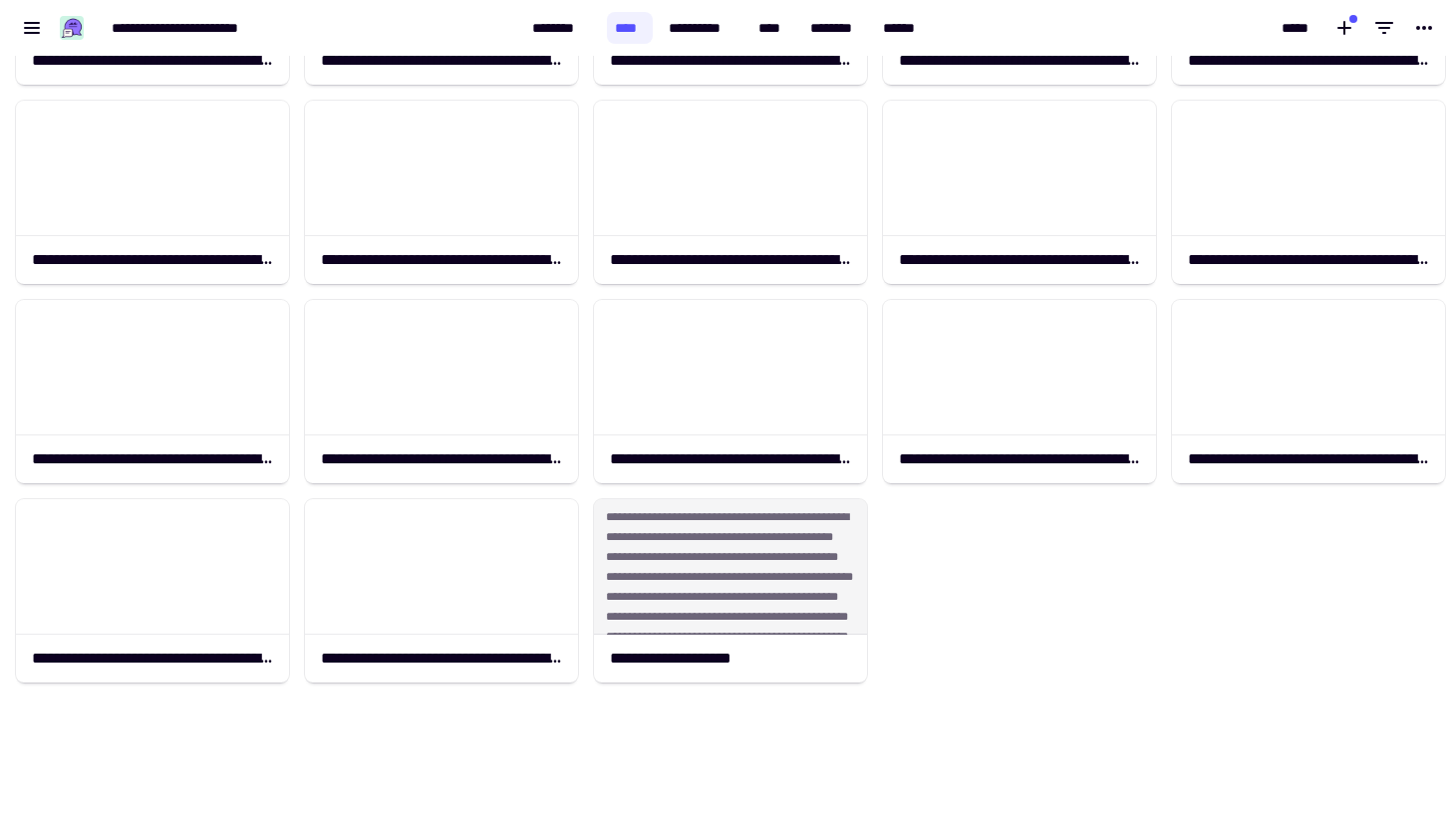 scroll, scrollTop: 661, scrollLeft: 0, axis: vertical 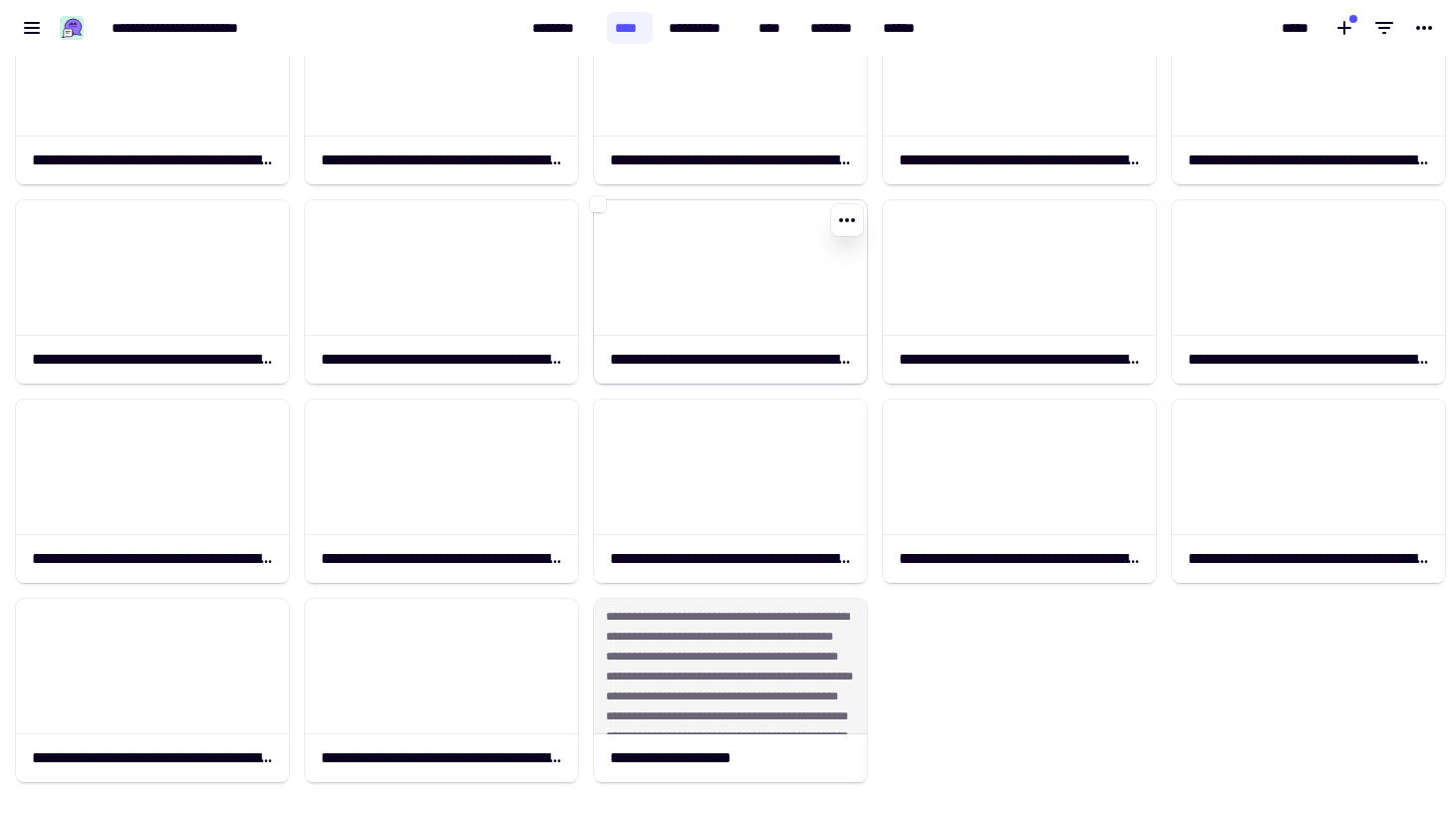 click 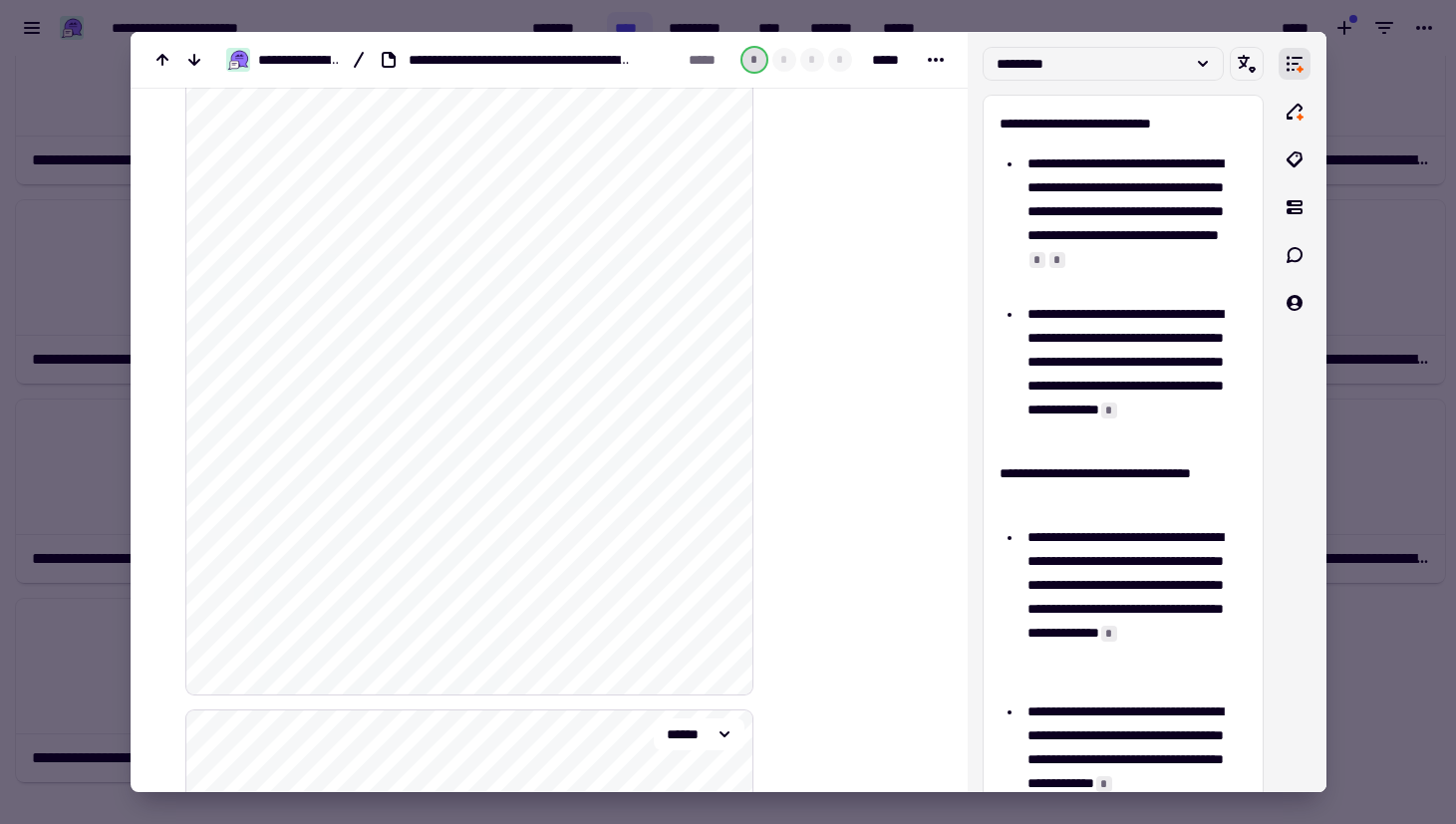 scroll, scrollTop: 1096, scrollLeft: 0, axis: vertical 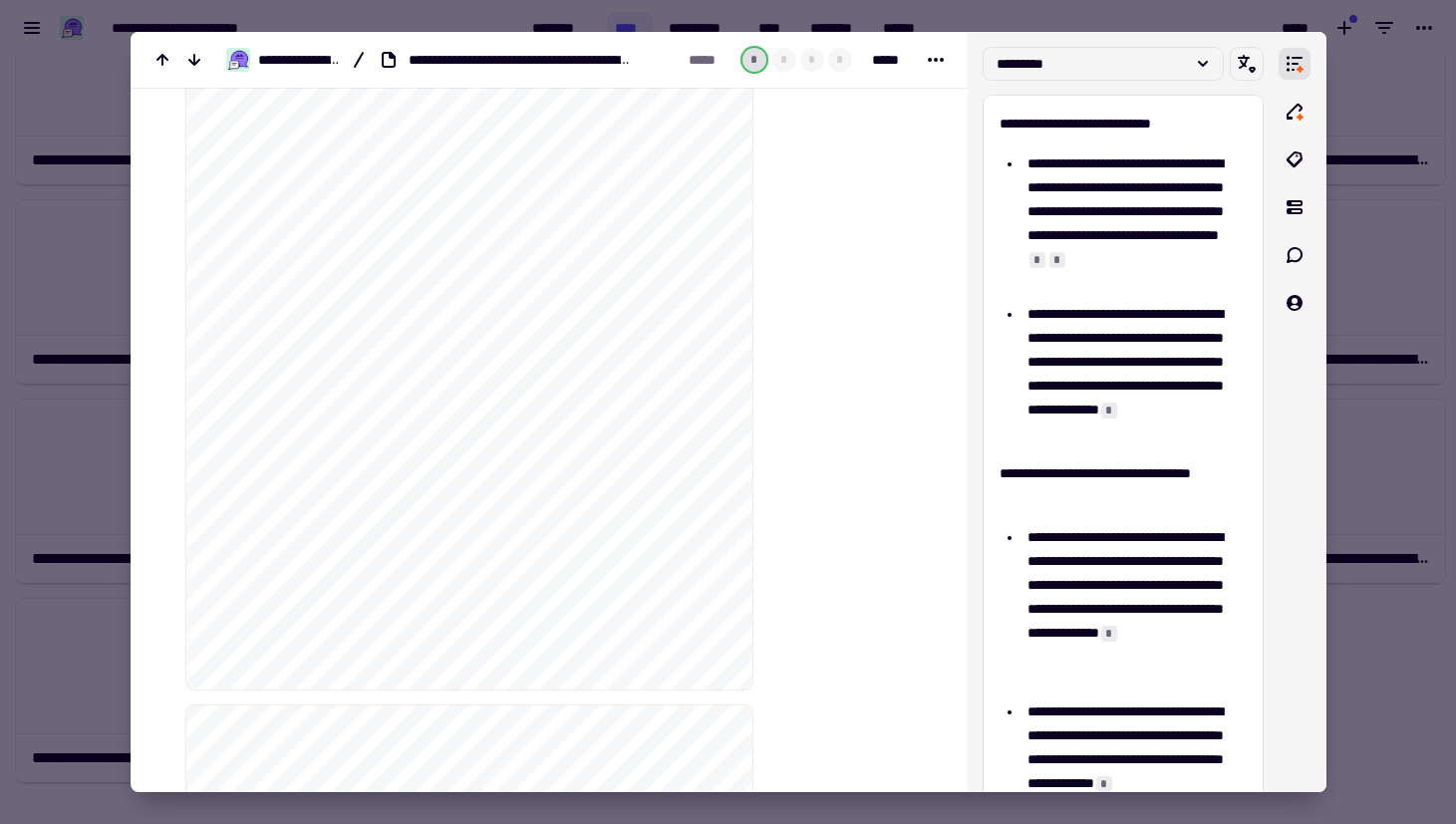 click at bounding box center (728, 412) 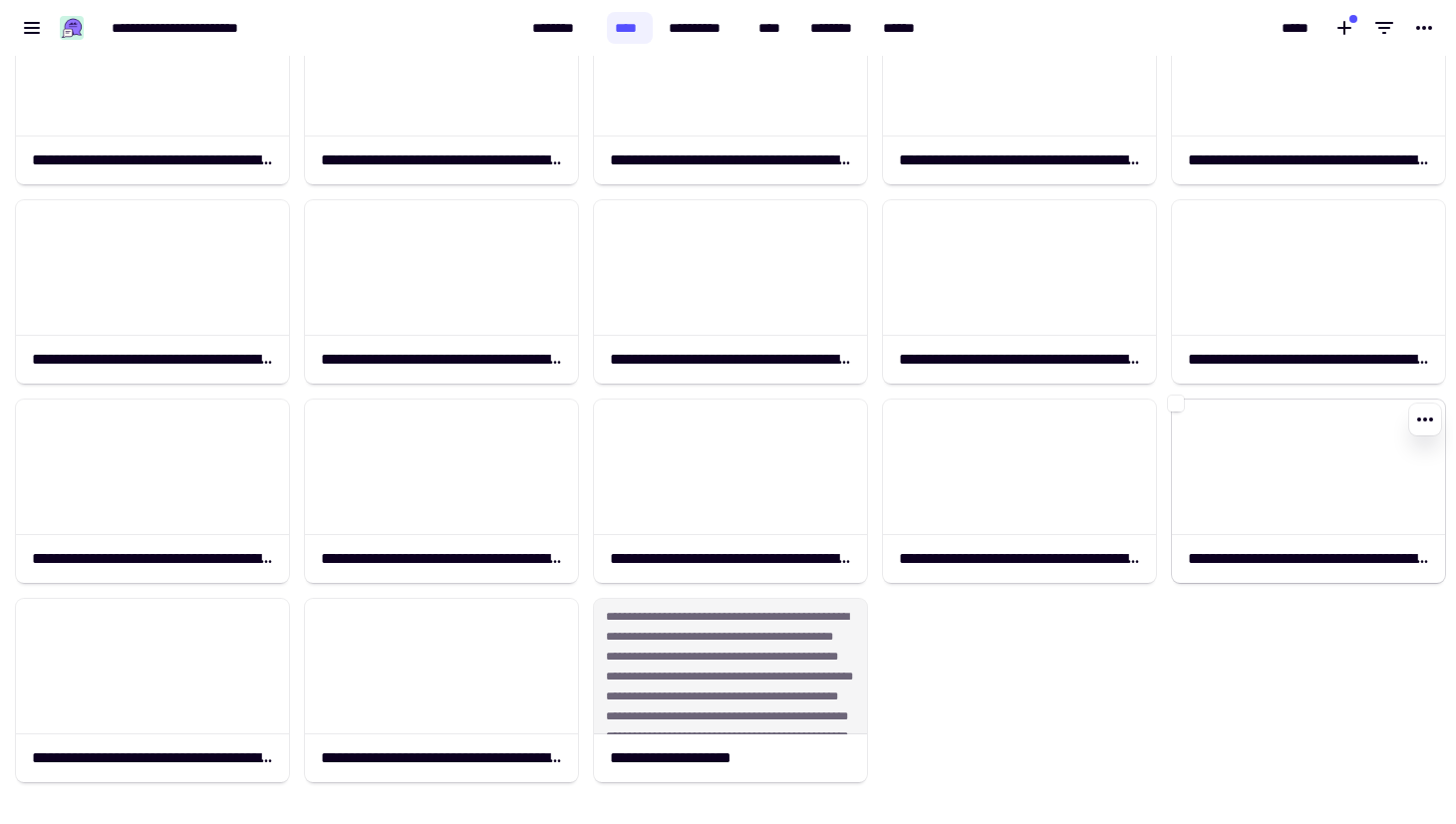 click 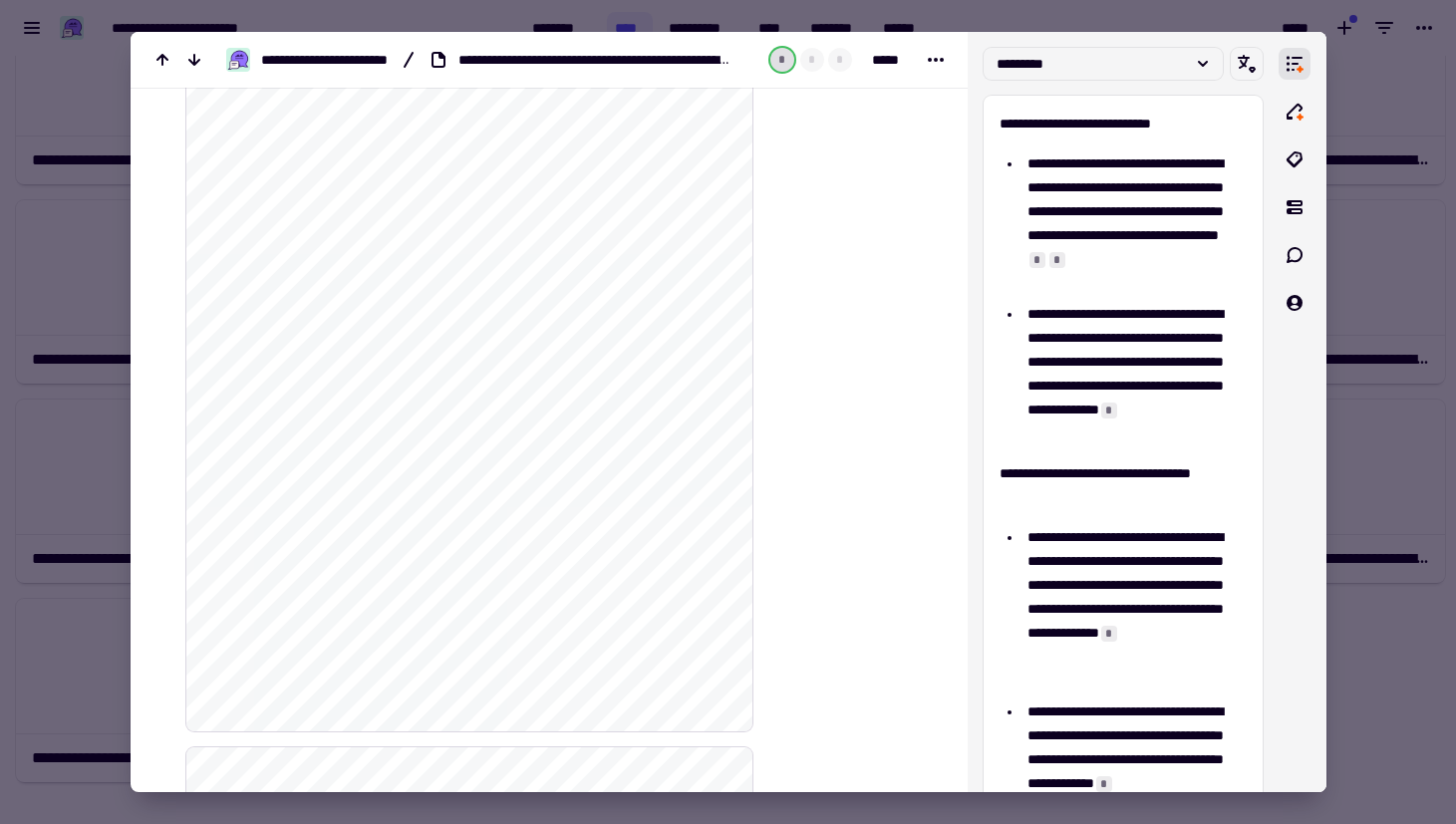 scroll, scrollTop: 498, scrollLeft: 0, axis: vertical 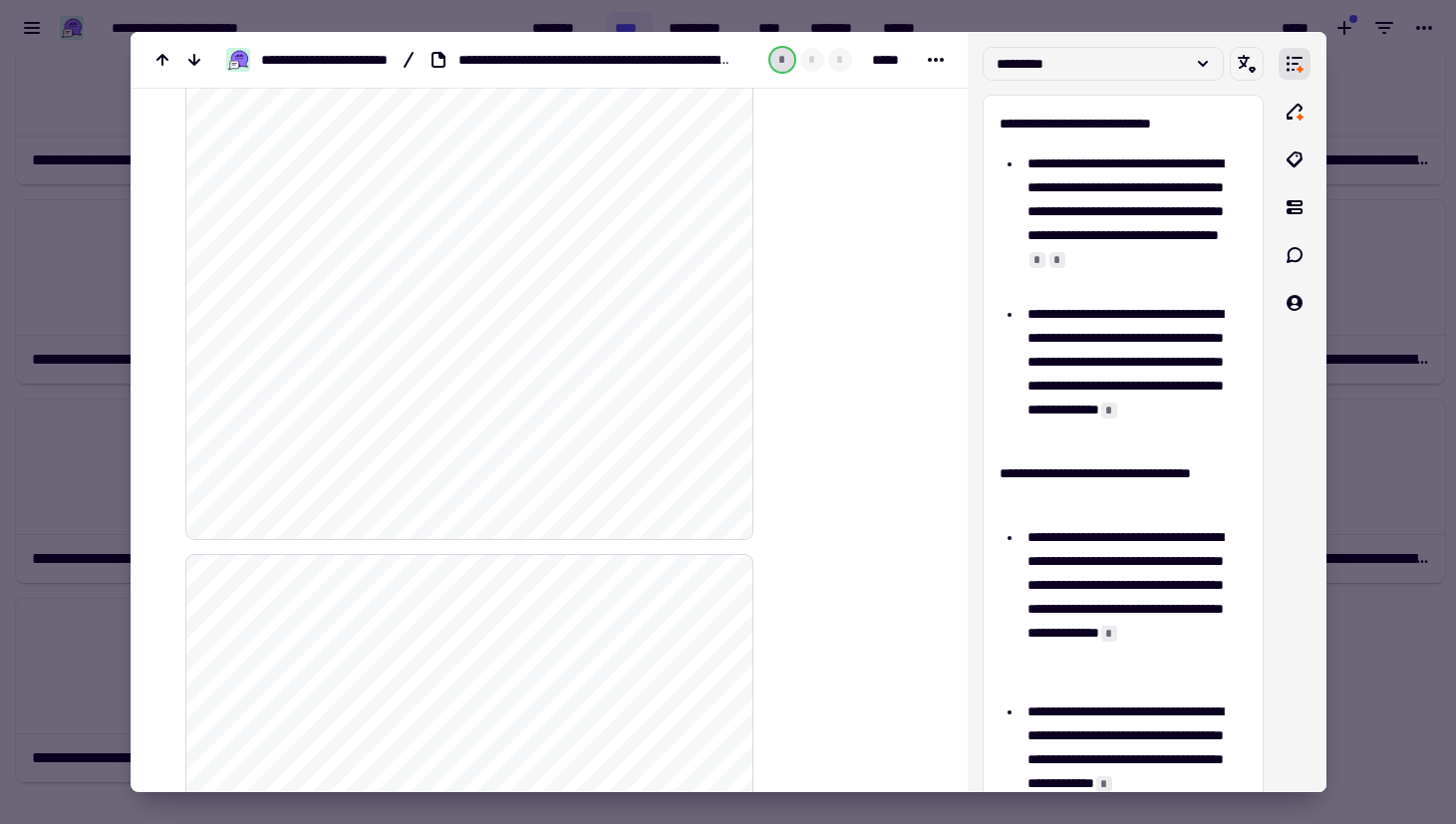 click at bounding box center [728, 412] 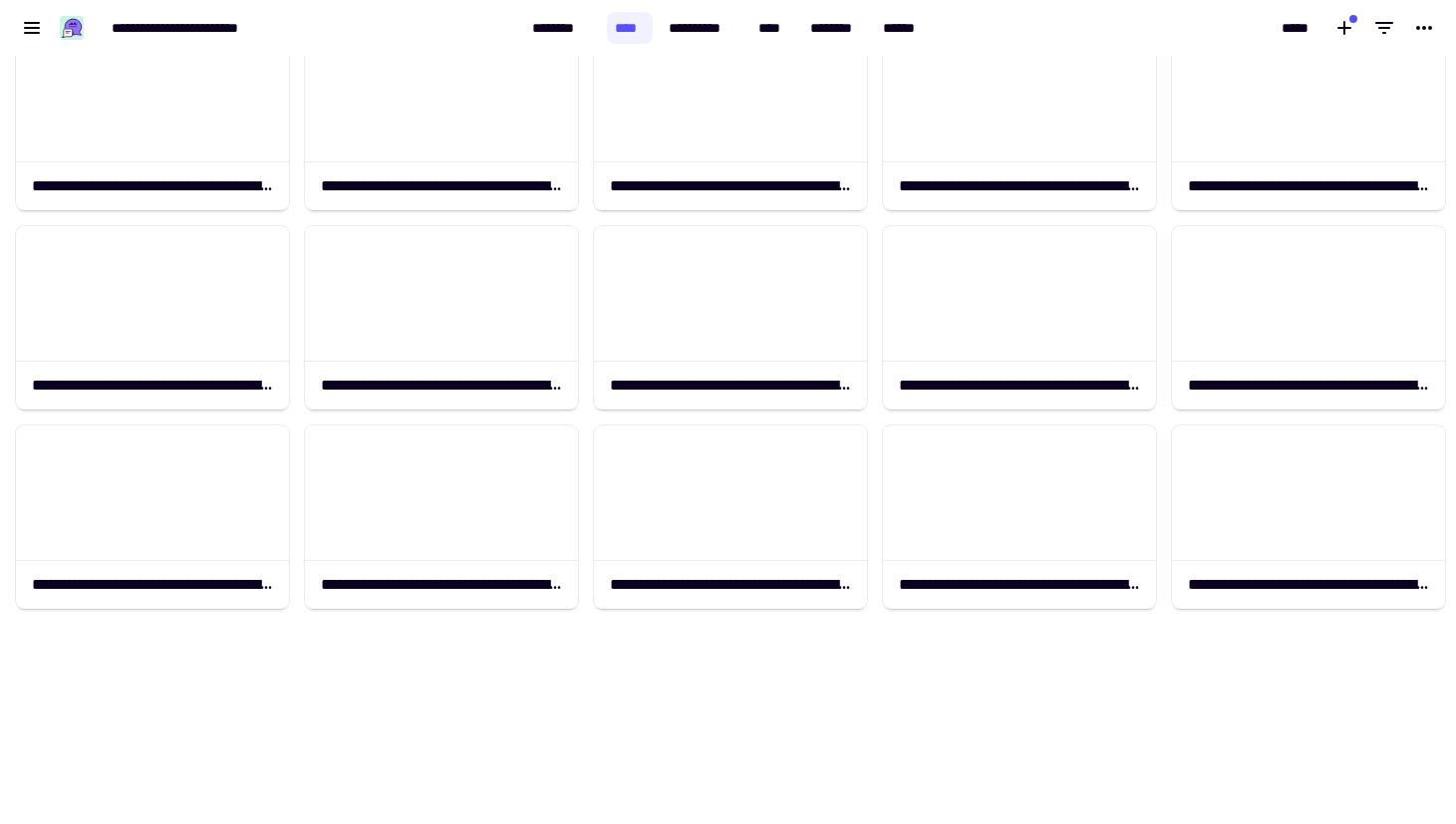 scroll, scrollTop: 162, scrollLeft: 0, axis: vertical 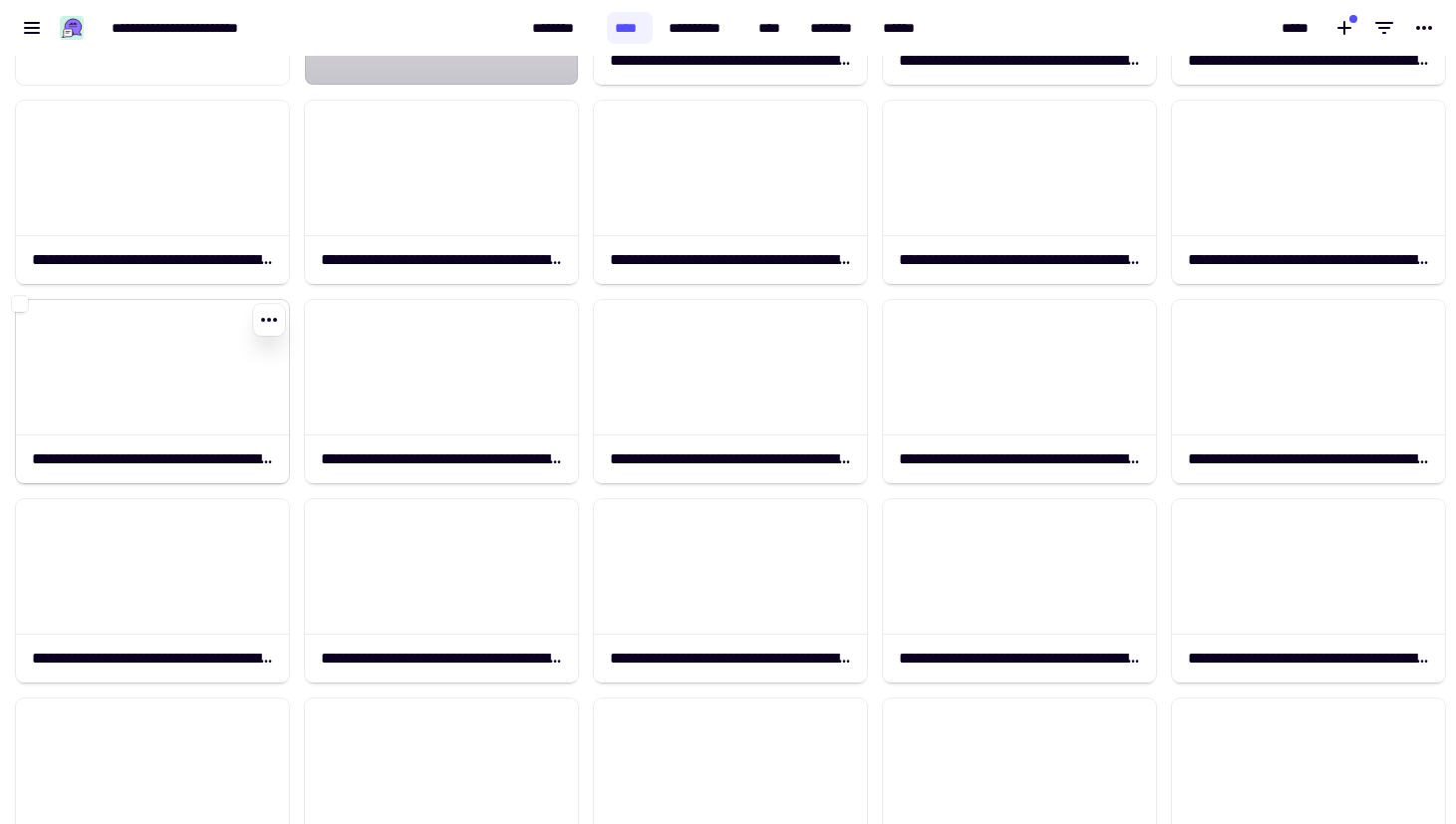 click 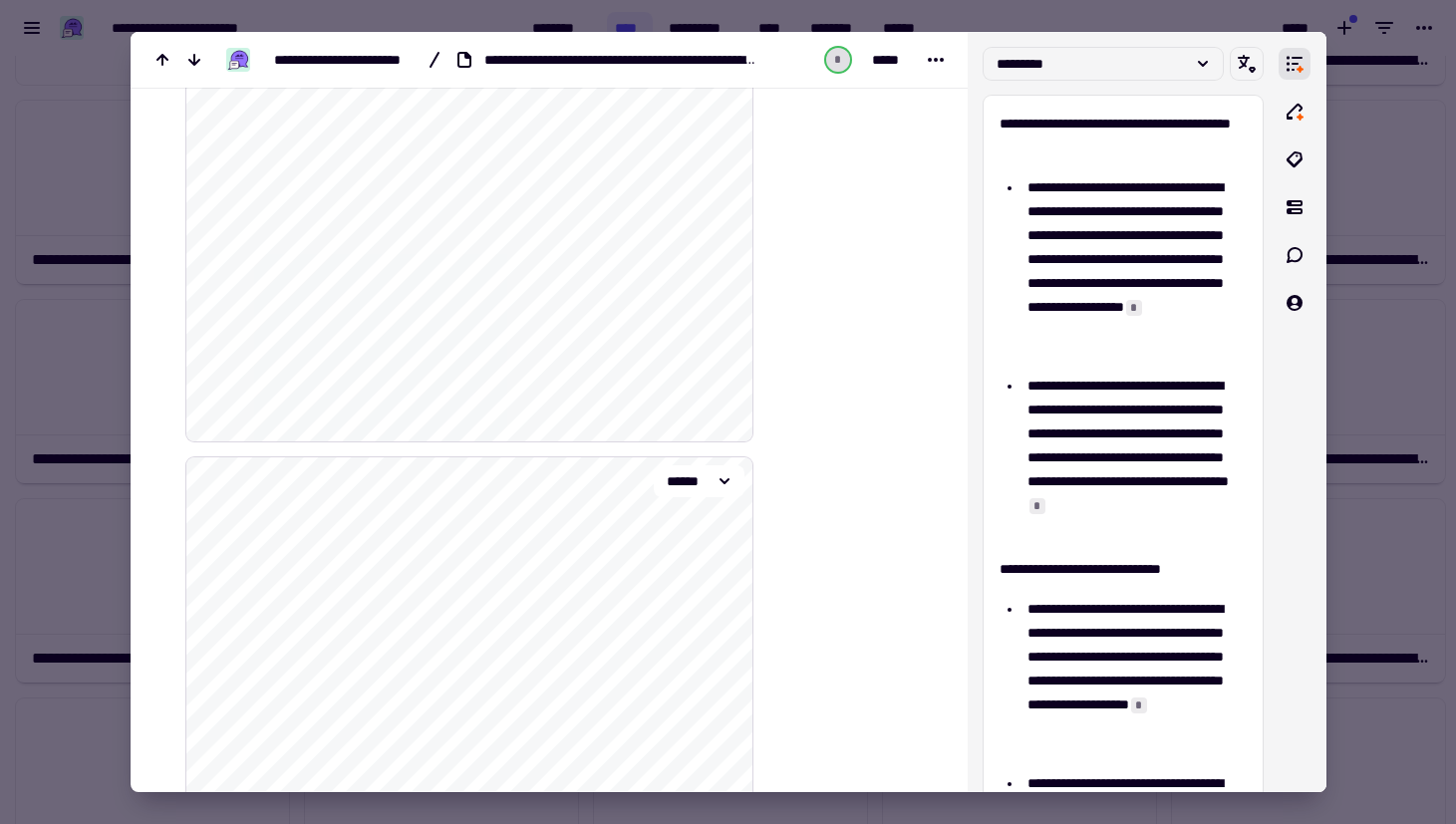scroll, scrollTop: 2491, scrollLeft: 0, axis: vertical 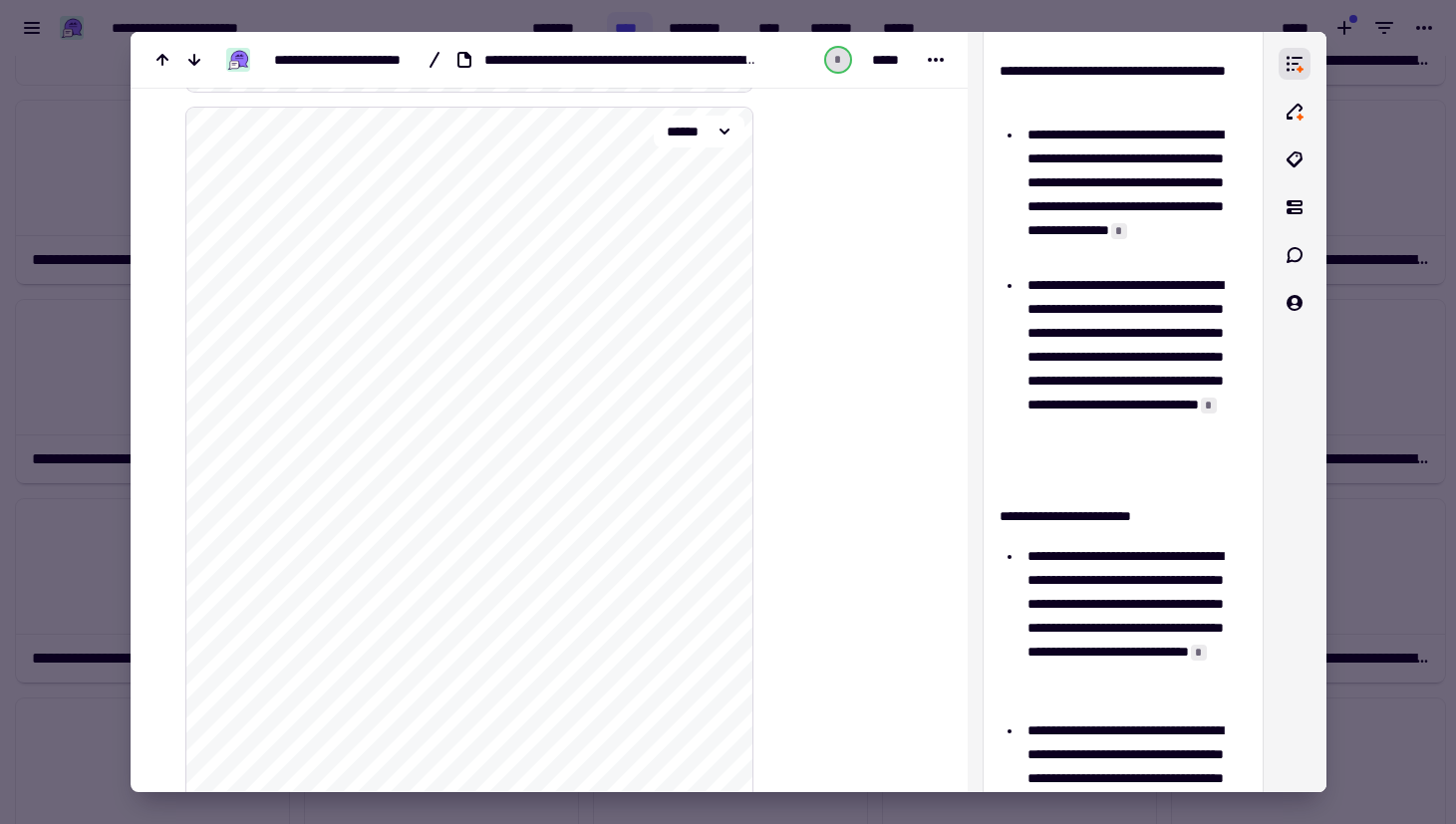 click on "********" 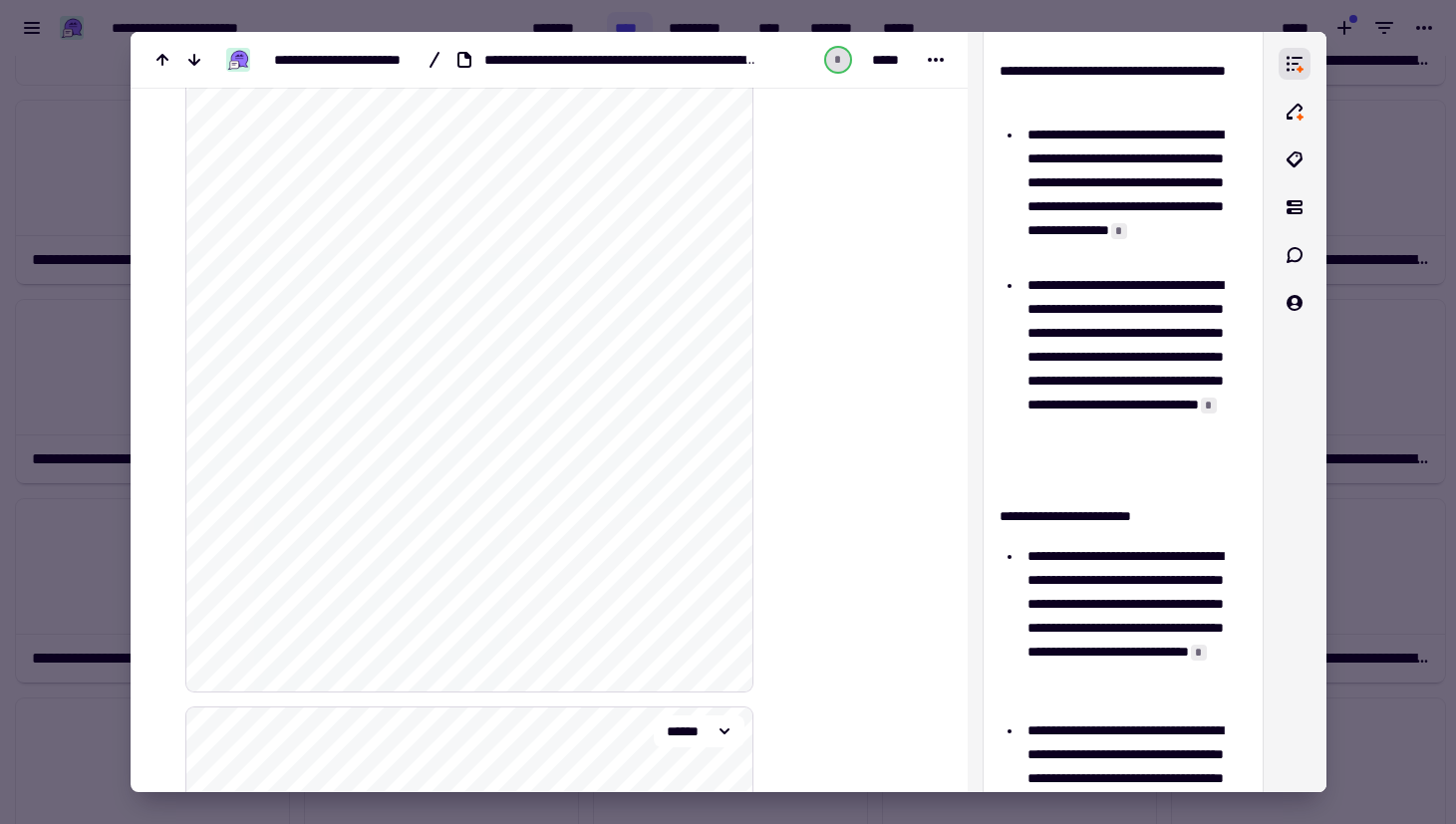 scroll, scrollTop: 1793, scrollLeft: 0, axis: vertical 